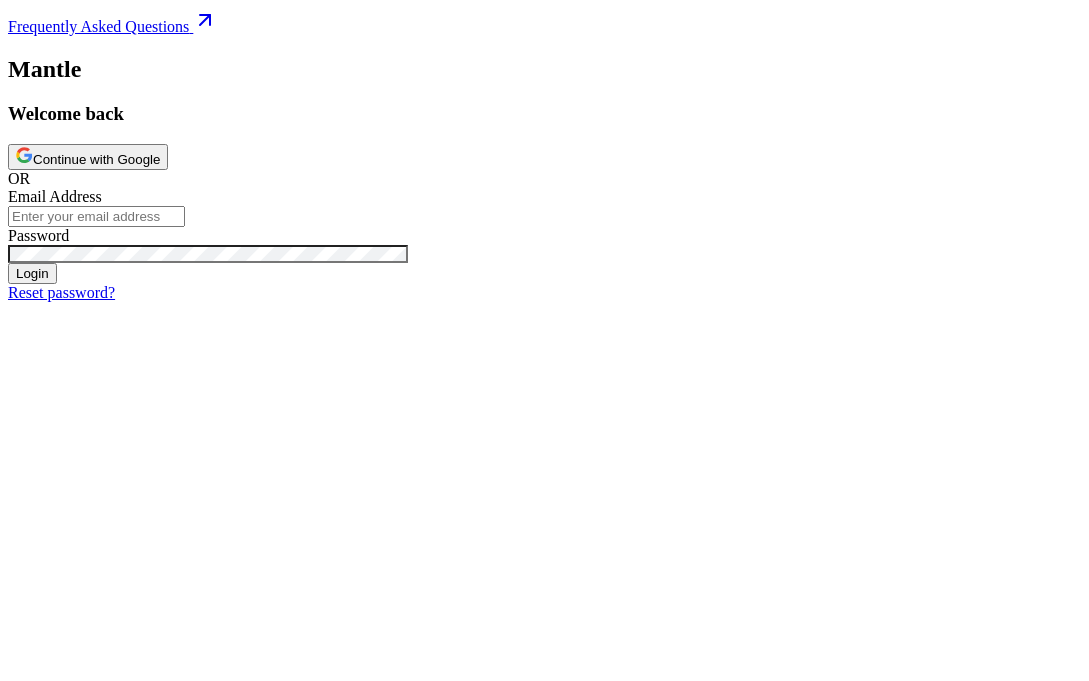scroll, scrollTop: 0, scrollLeft: 0, axis: both 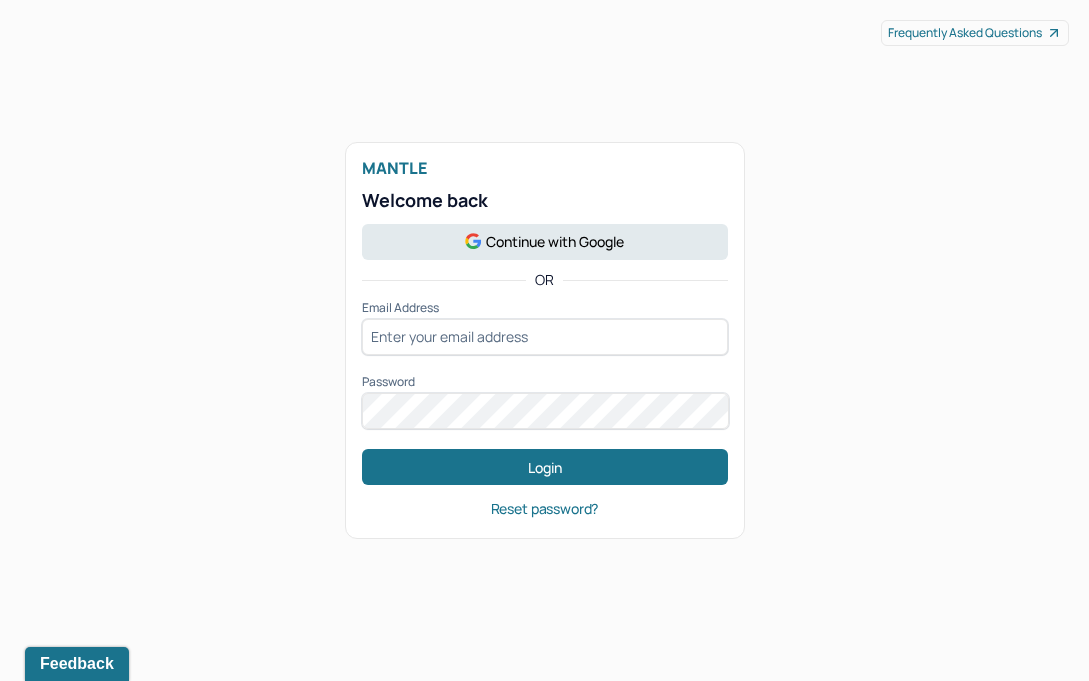 click on "Mantle Welcome back Continue with Google OR Email Address Password Login" at bounding box center [545, 322] 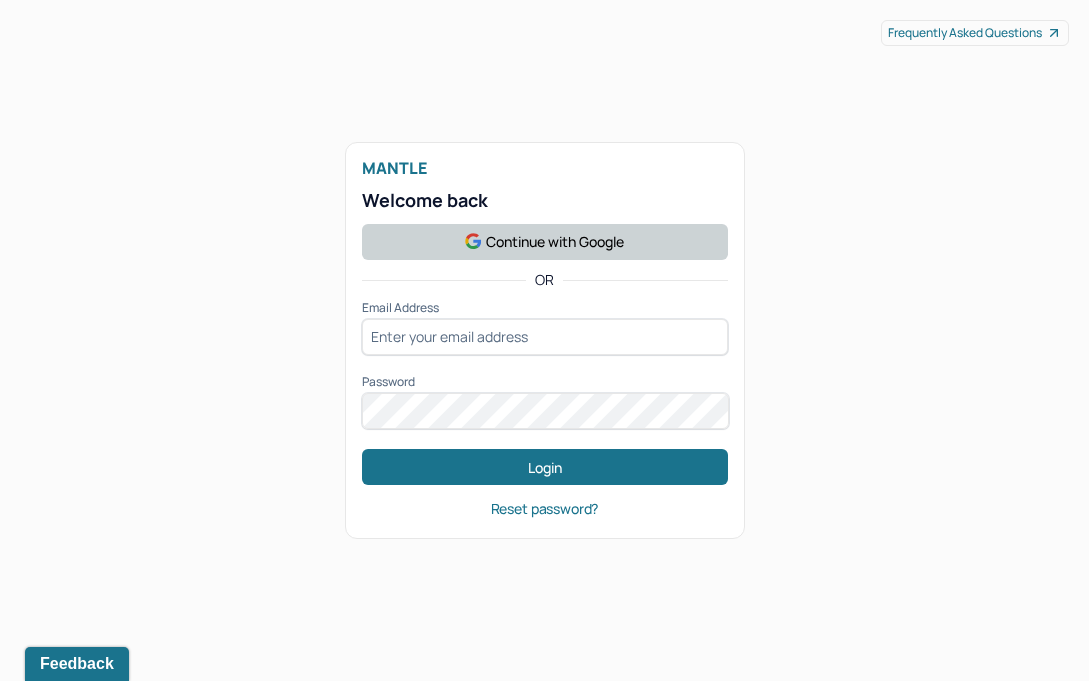 click 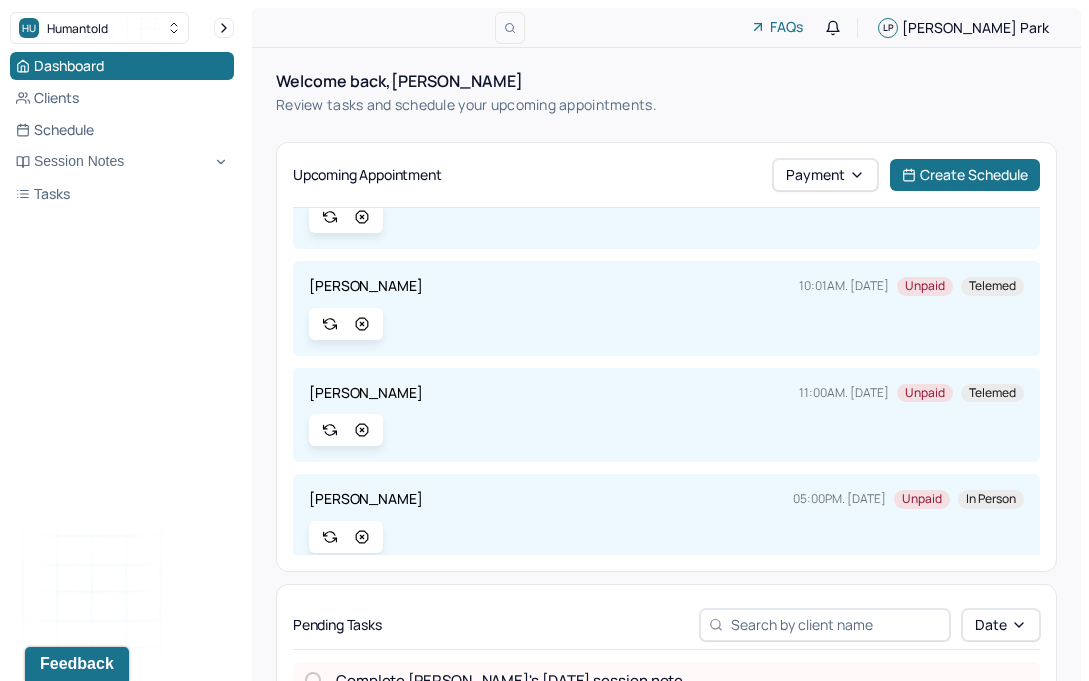scroll, scrollTop: 89, scrollLeft: 0, axis: vertical 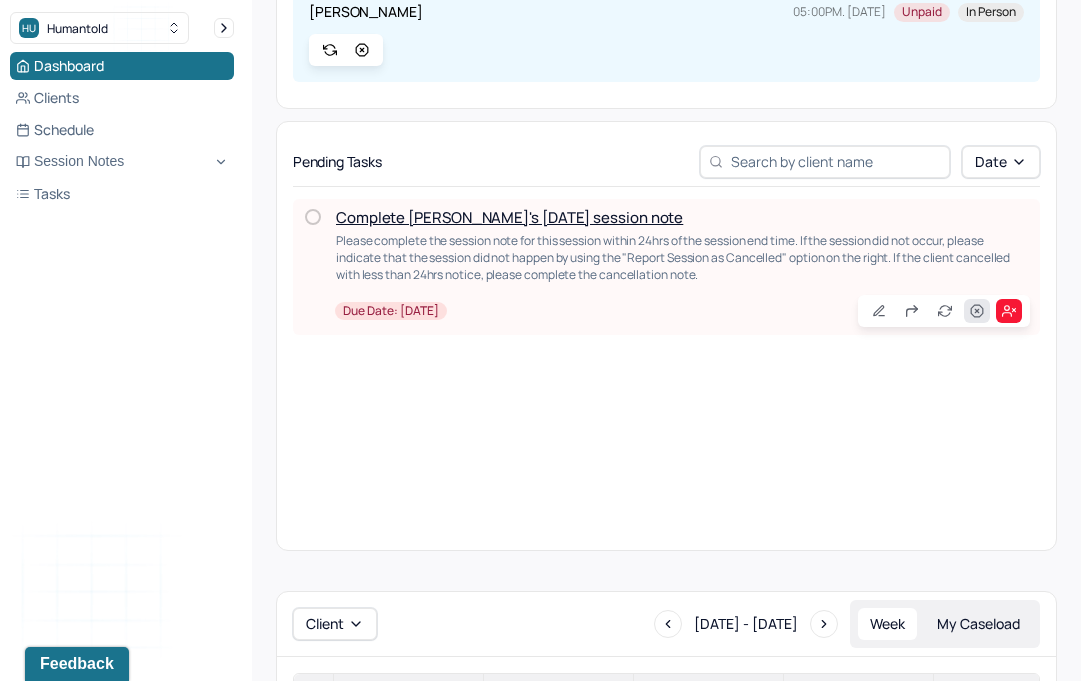 click 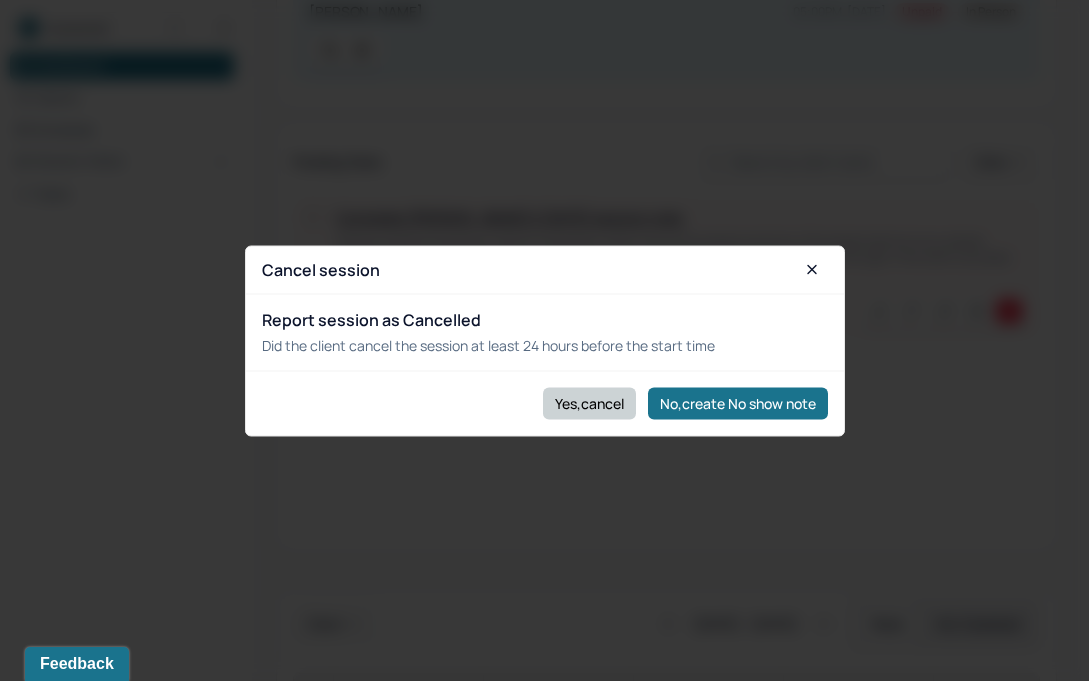 click on "Yes,cancel" at bounding box center (589, 403) 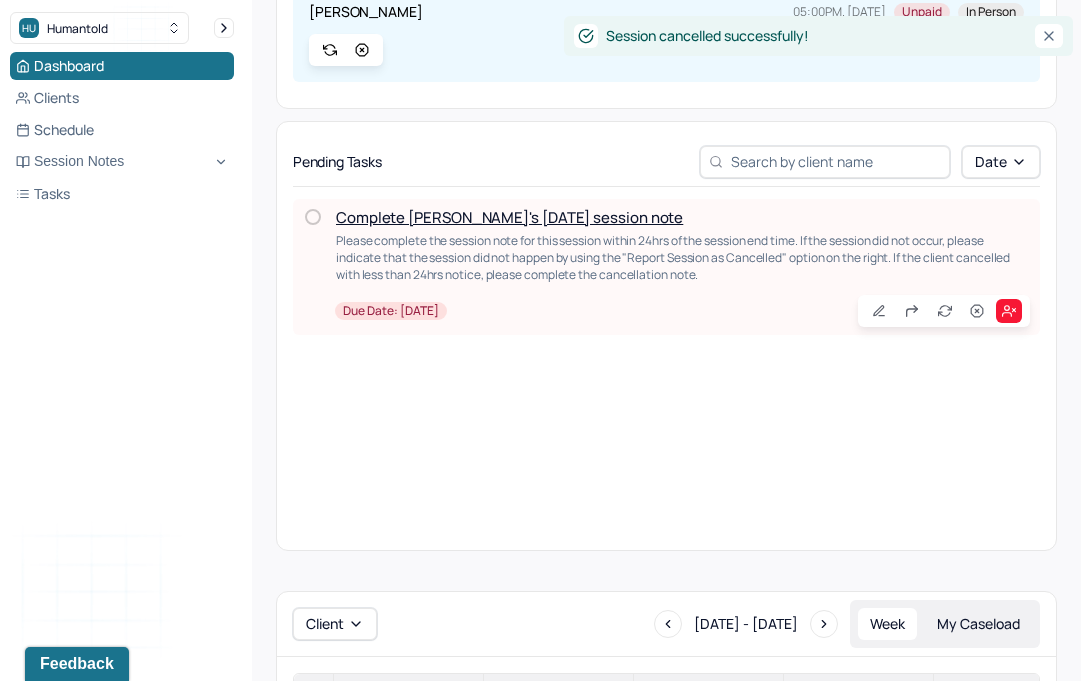 scroll, scrollTop: 0, scrollLeft: 0, axis: both 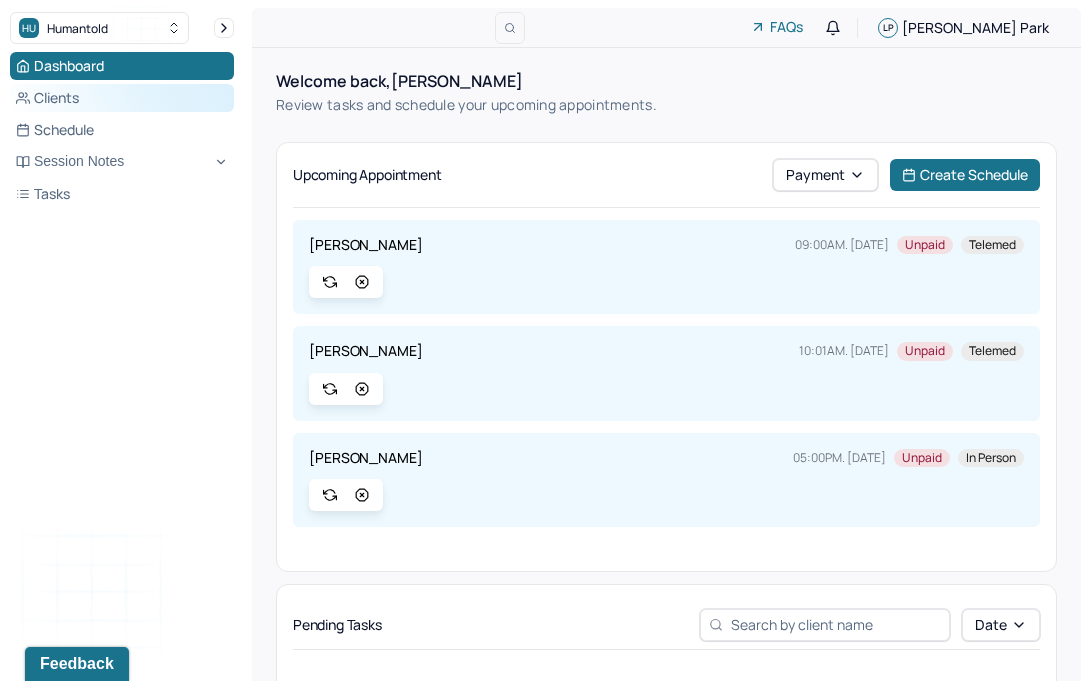 click on "Clients" at bounding box center [122, 98] 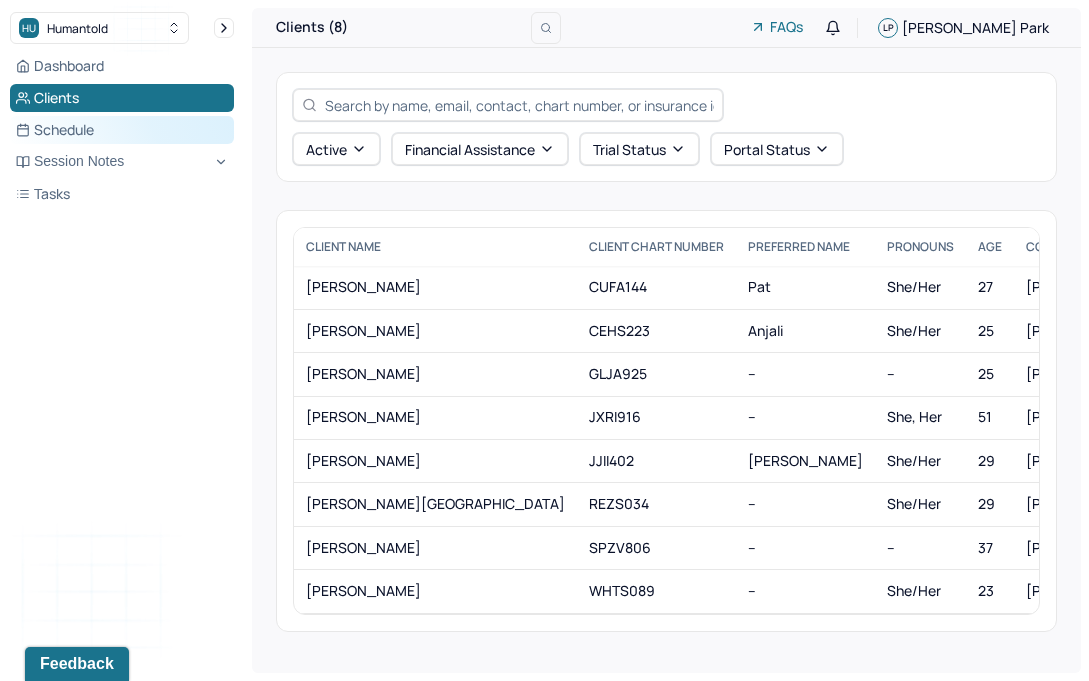 click on "Schedule" at bounding box center [122, 130] 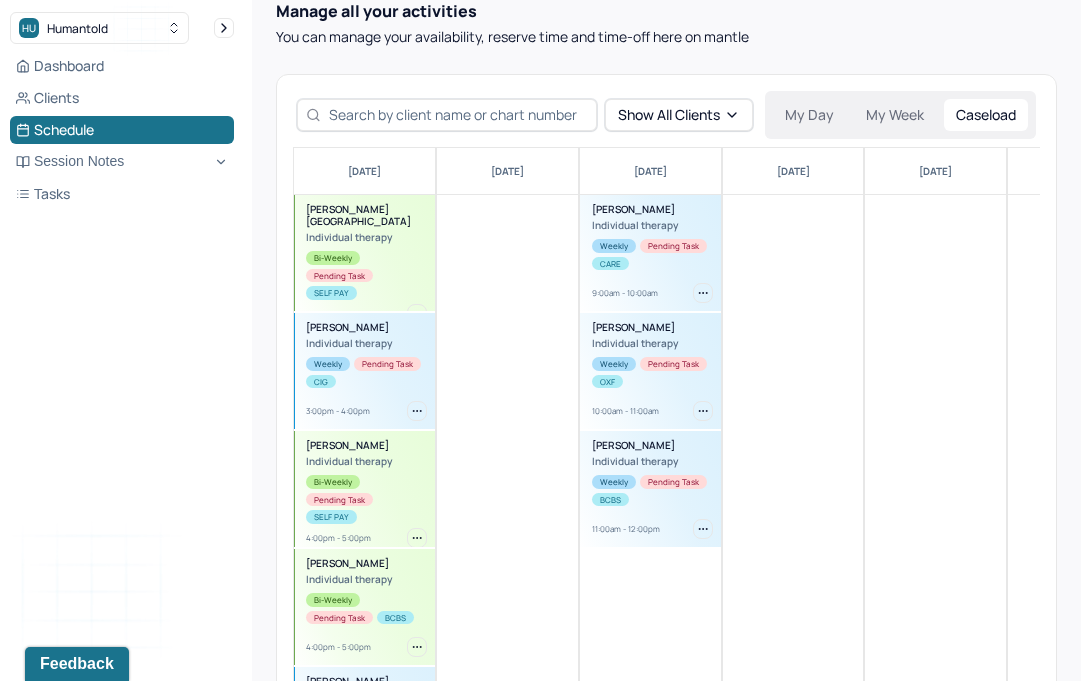 scroll, scrollTop: 125, scrollLeft: 0, axis: vertical 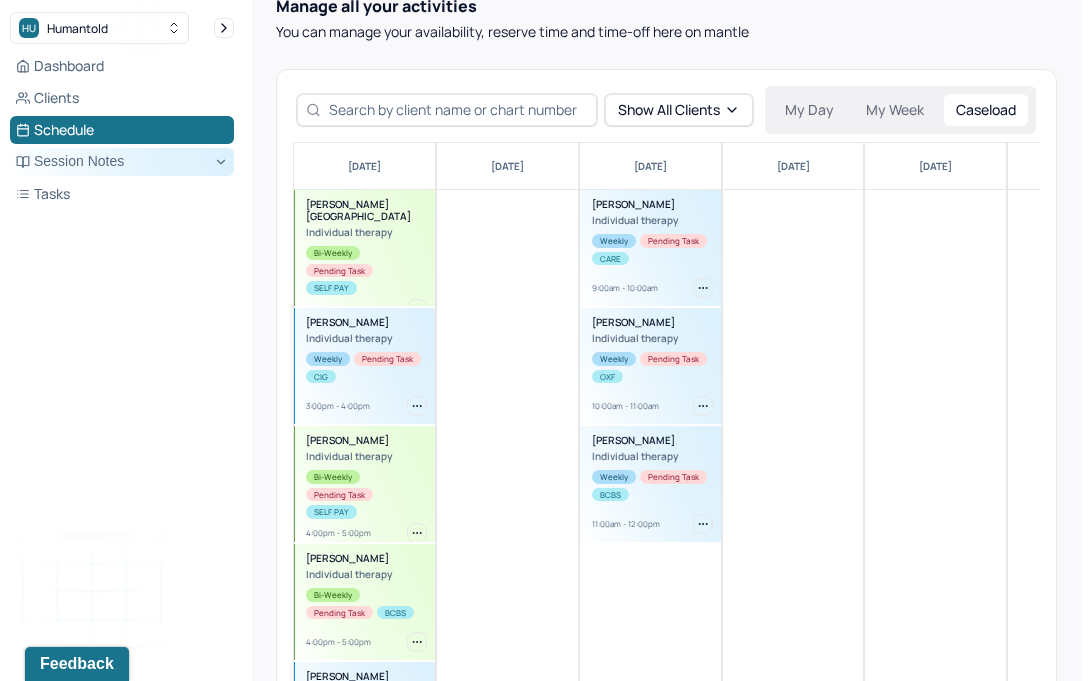 click on "Session Notes" at bounding box center (122, 162) 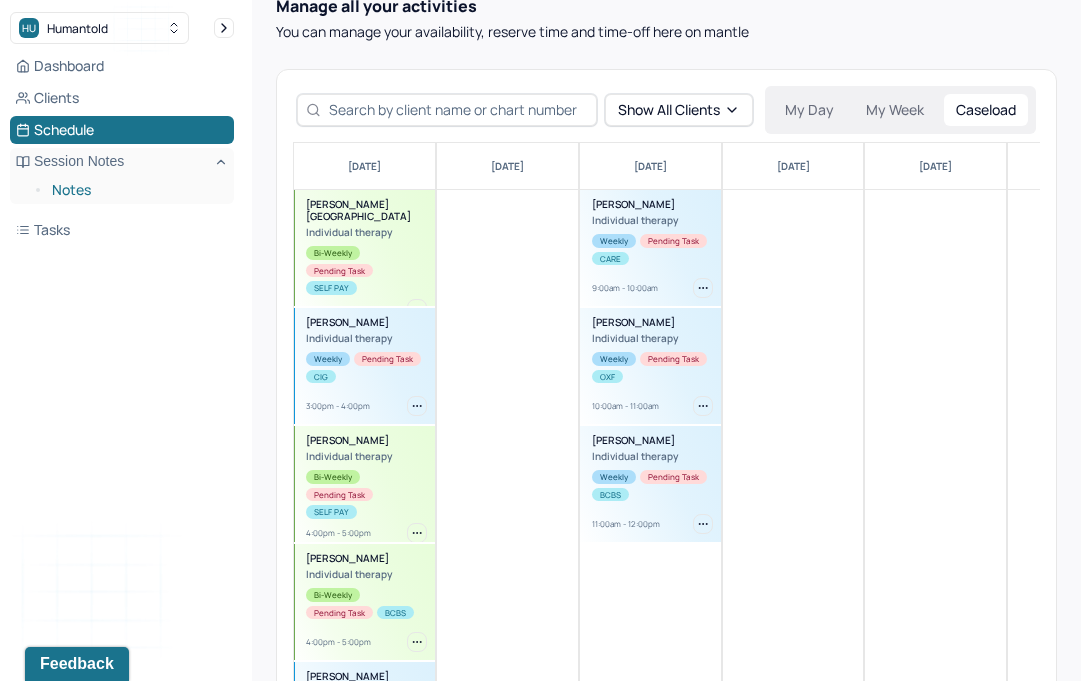 click on "Notes" at bounding box center (135, 190) 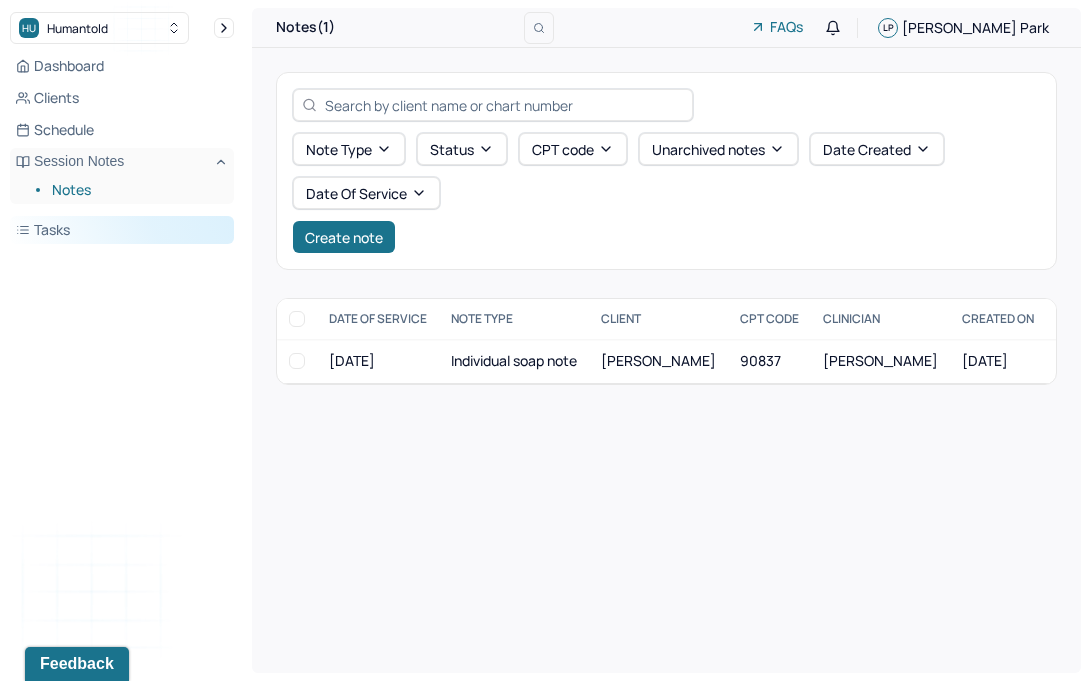 click on "Tasks" at bounding box center [122, 230] 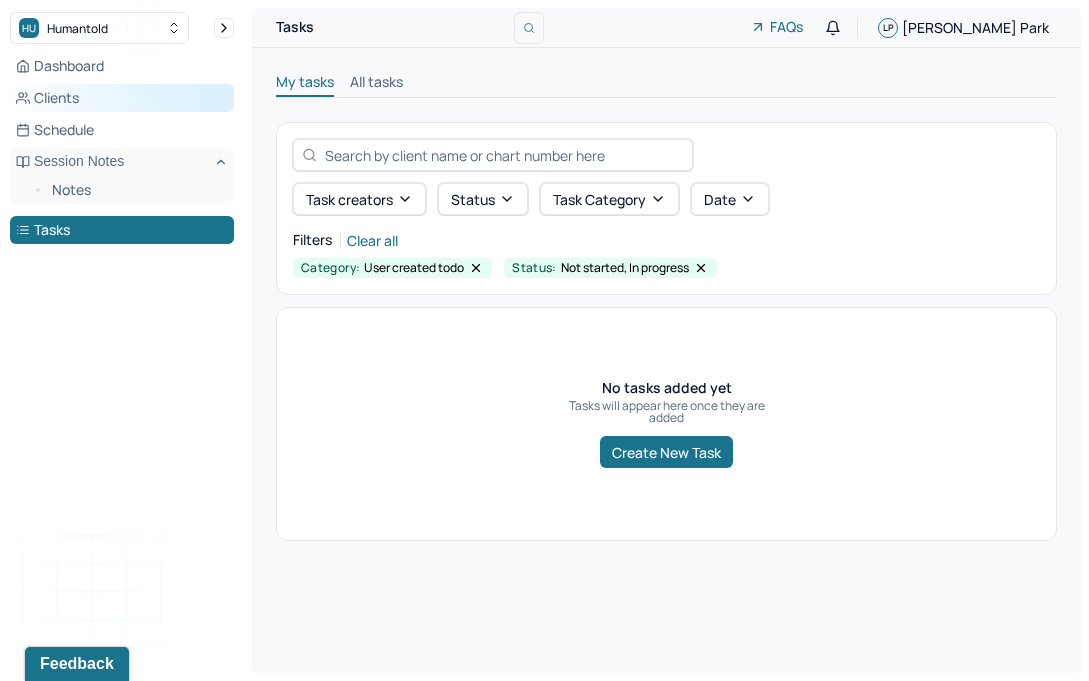 click on "Clients" at bounding box center (122, 98) 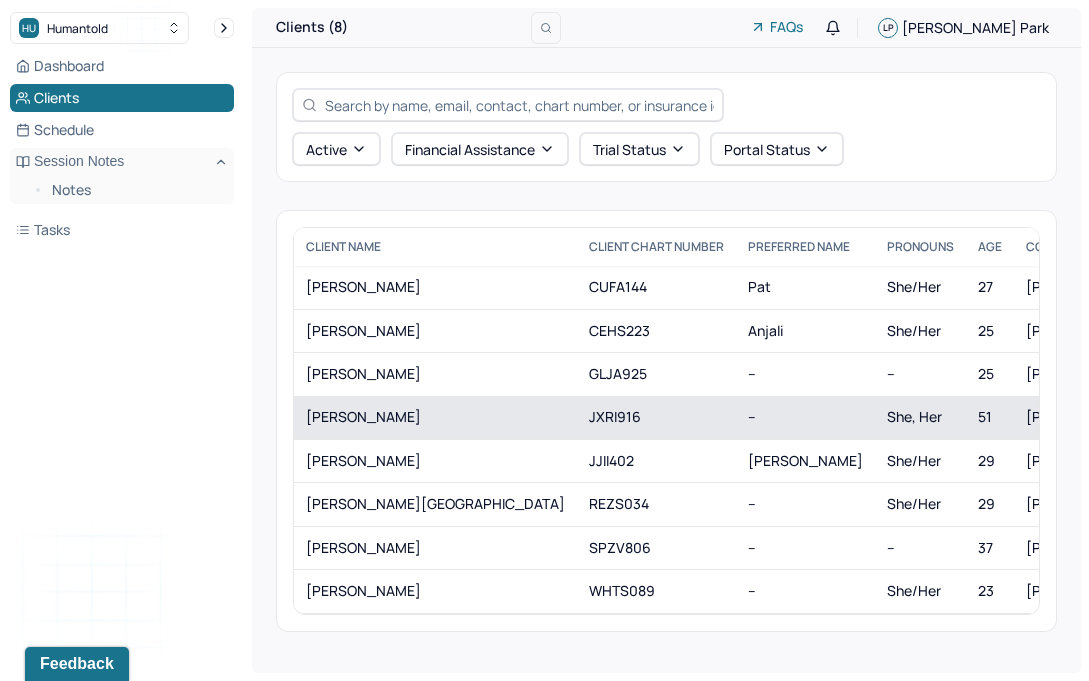 click on "[PERSON_NAME]" at bounding box center (435, 417) 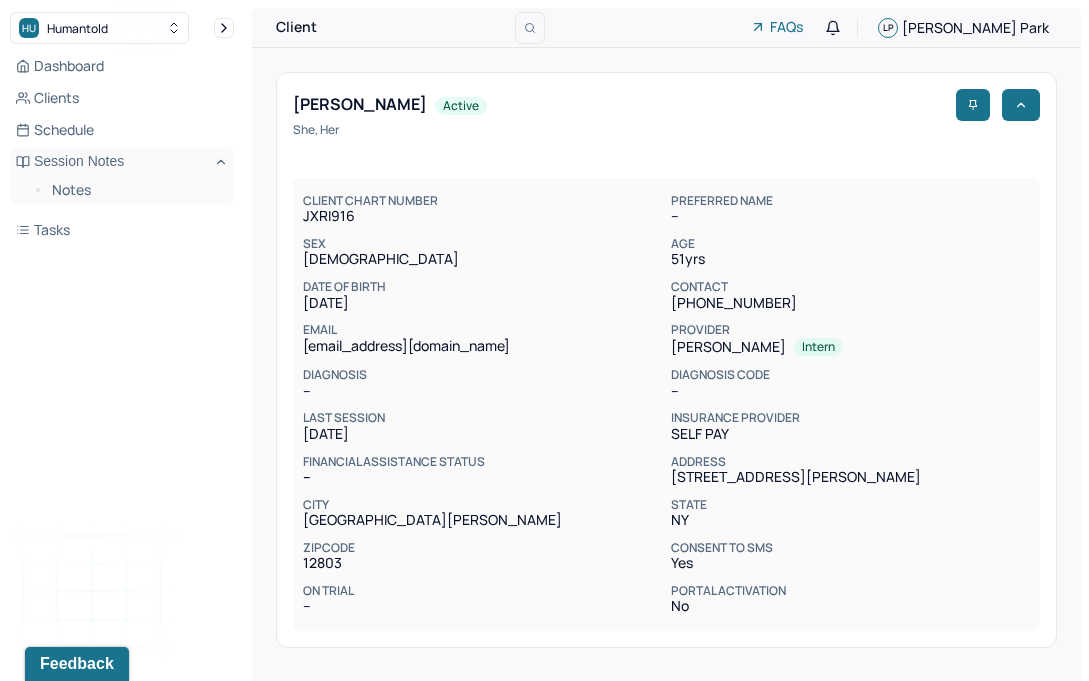 scroll, scrollTop: 0, scrollLeft: 0, axis: both 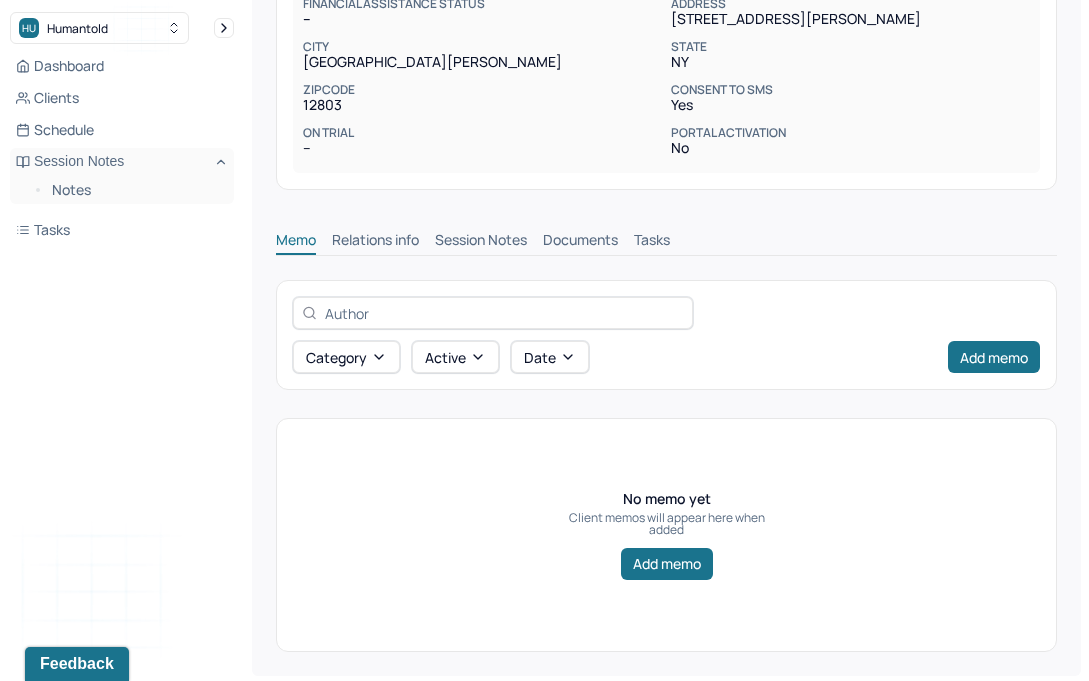 click on "Session Notes" at bounding box center [481, 242] 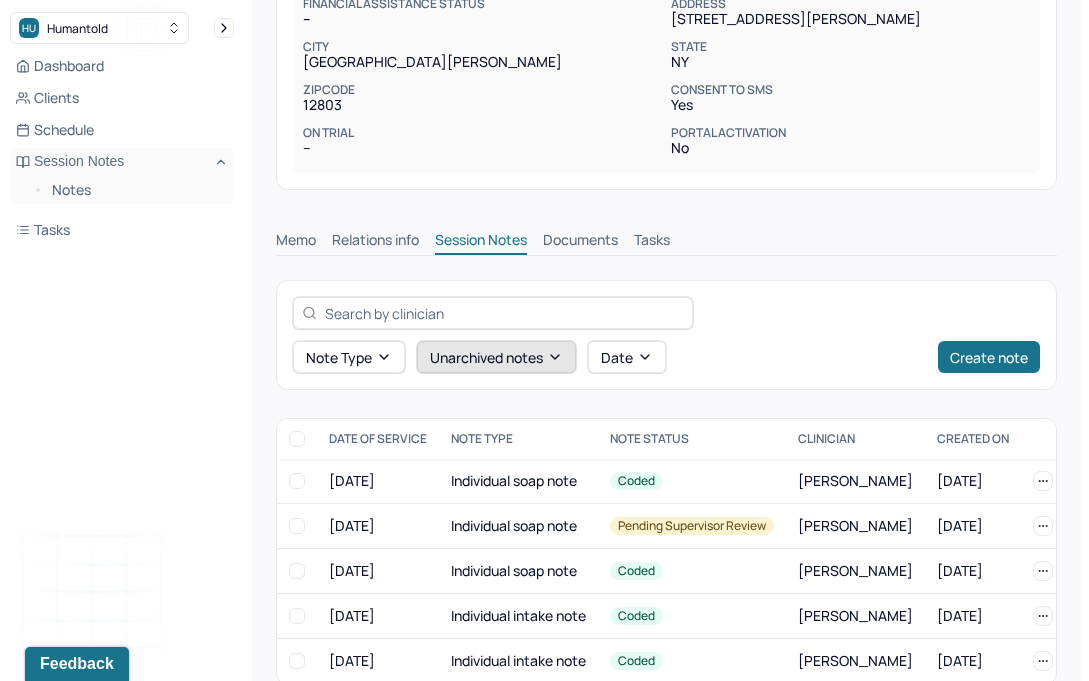 scroll, scrollTop: 491, scrollLeft: 0, axis: vertical 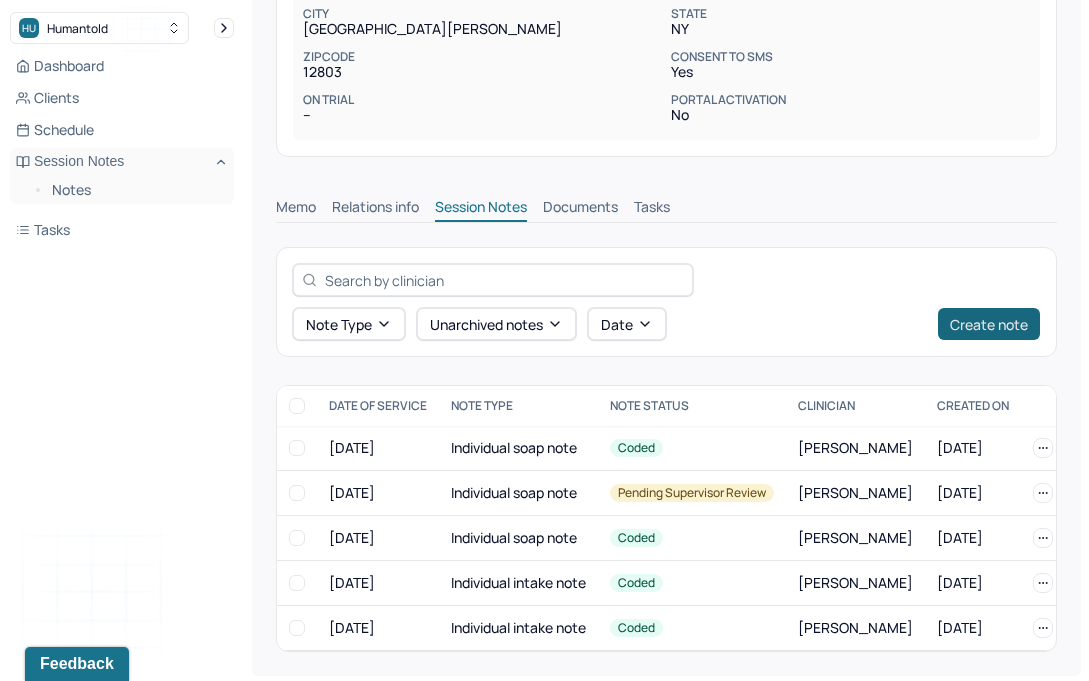 click on "Create note" at bounding box center [989, 324] 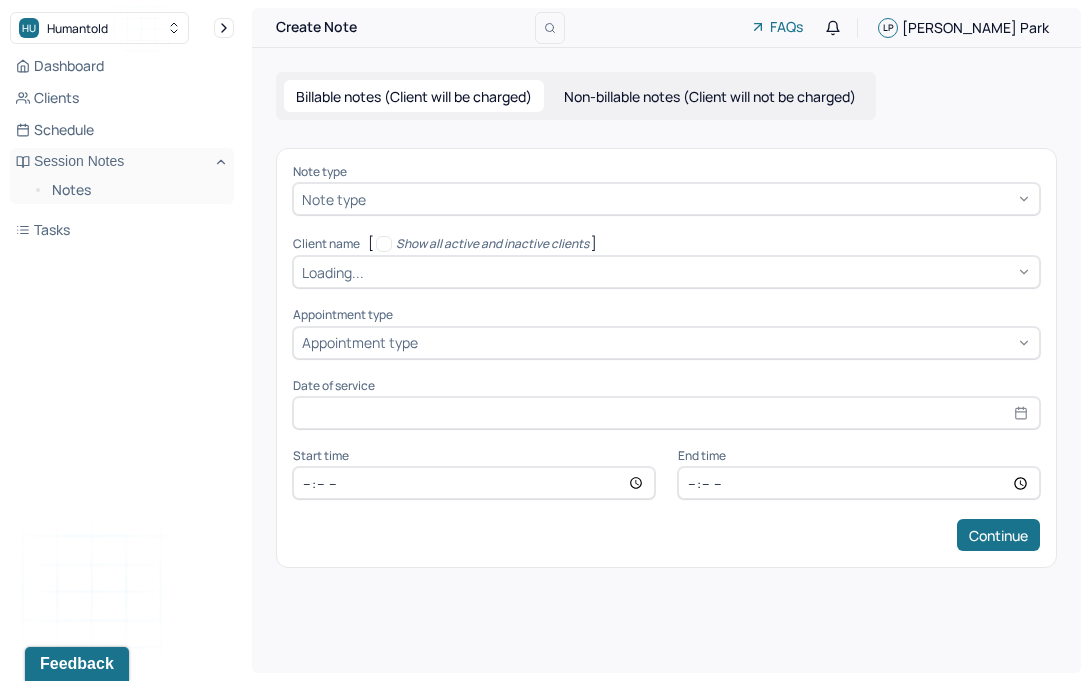 scroll, scrollTop: 0, scrollLeft: 0, axis: both 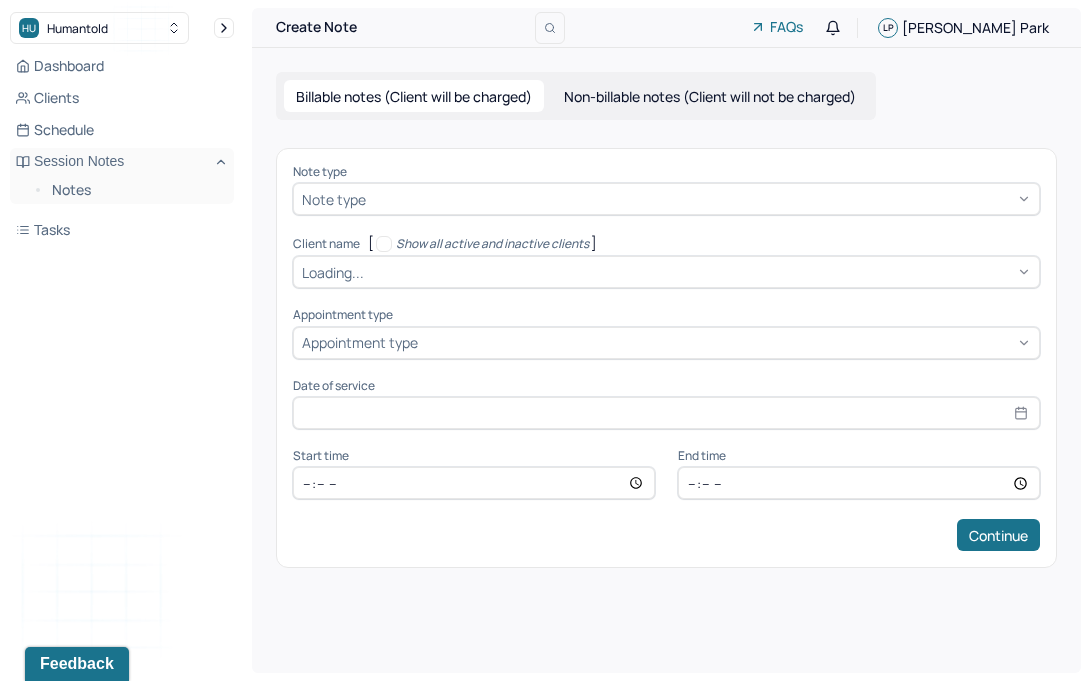 click on "Non-billable notes (Client will not be charged)" at bounding box center (710, 96) 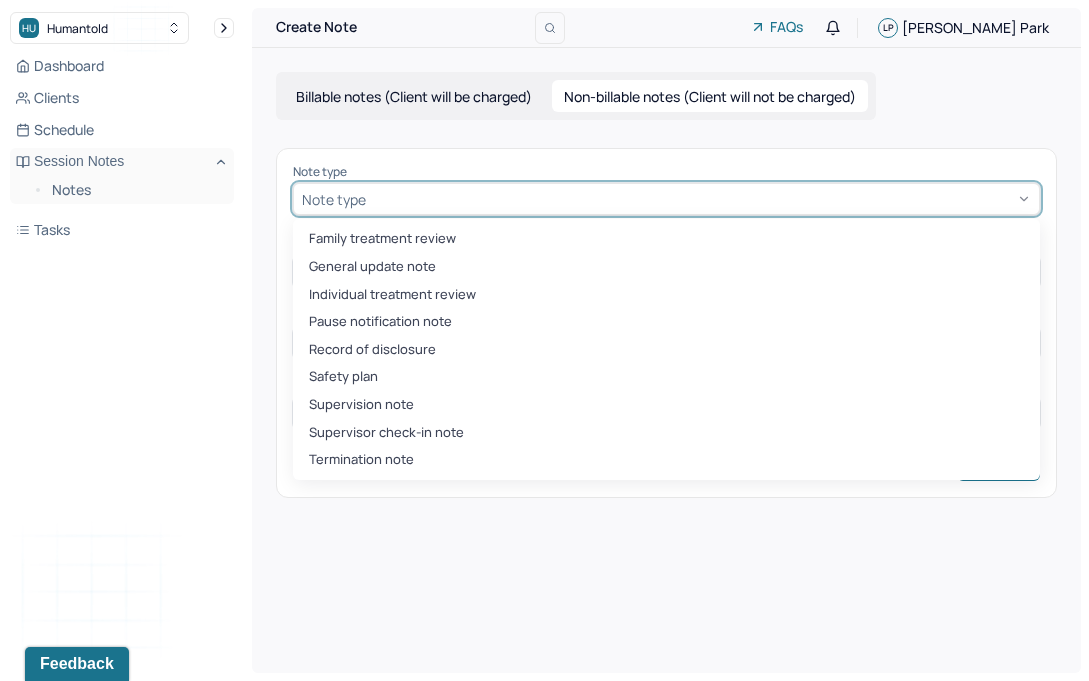 click at bounding box center [700, 199] 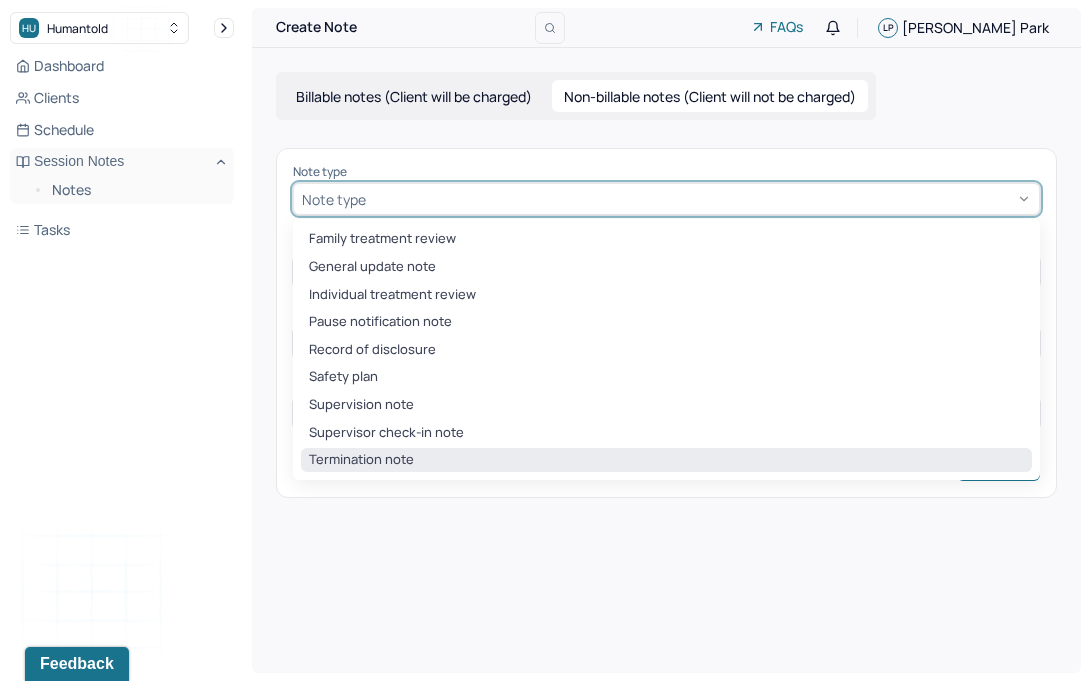 click on "Termination note" at bounding box center (666, 460) 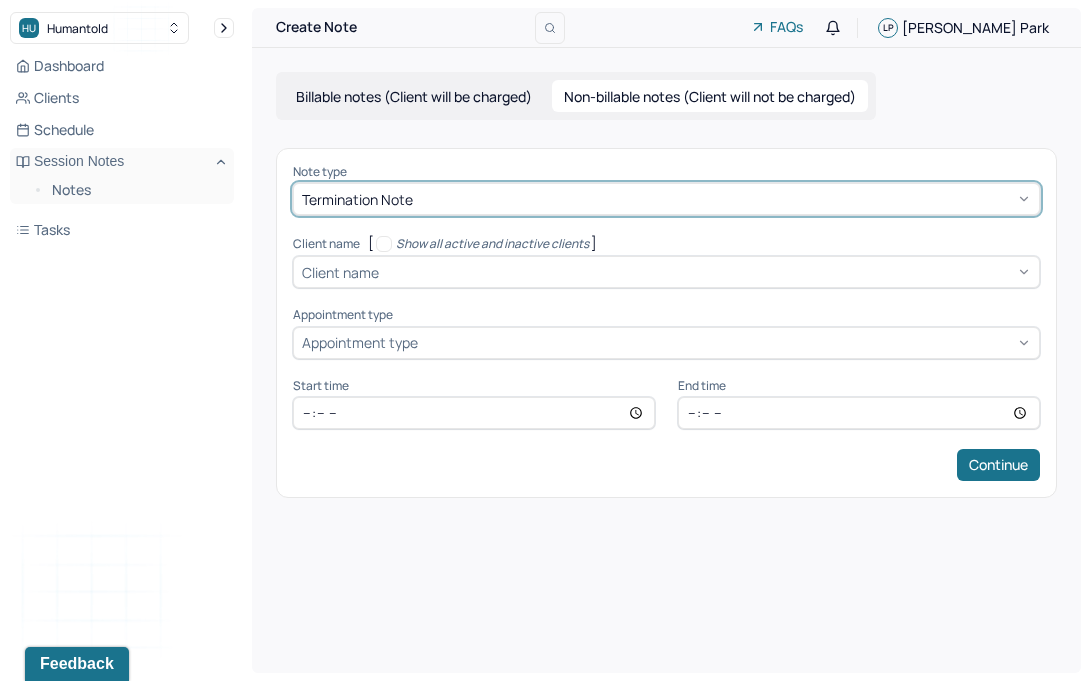 click at bounding box center (707, 272) 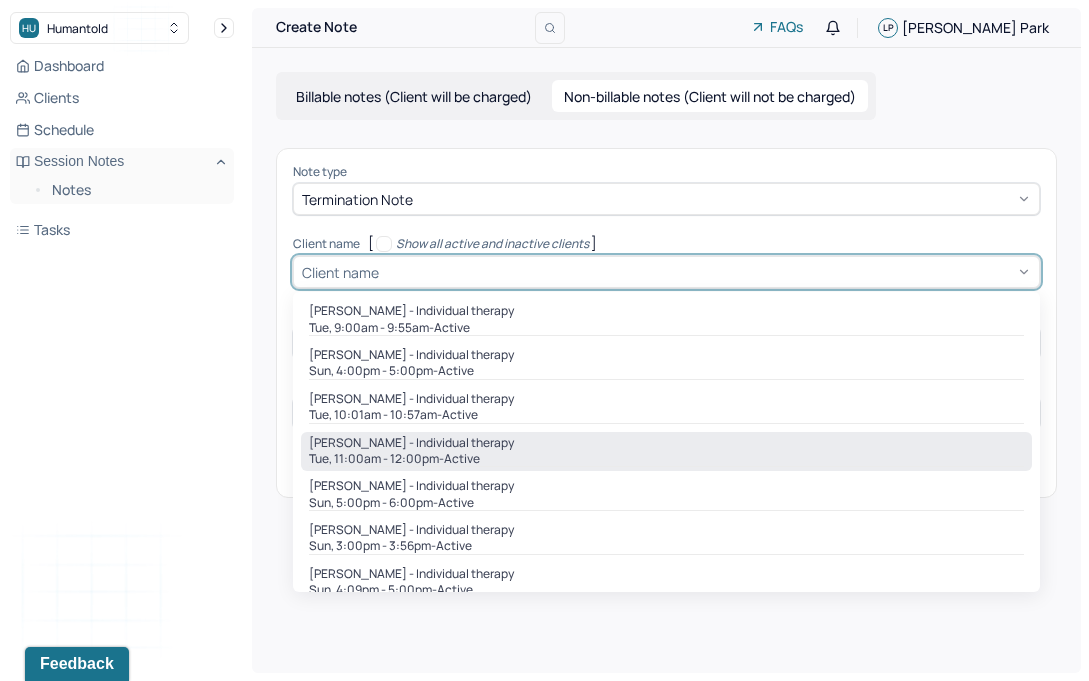 click on "[PERSON_NAME] - Individual therapy" at bounding box center [411, 443] 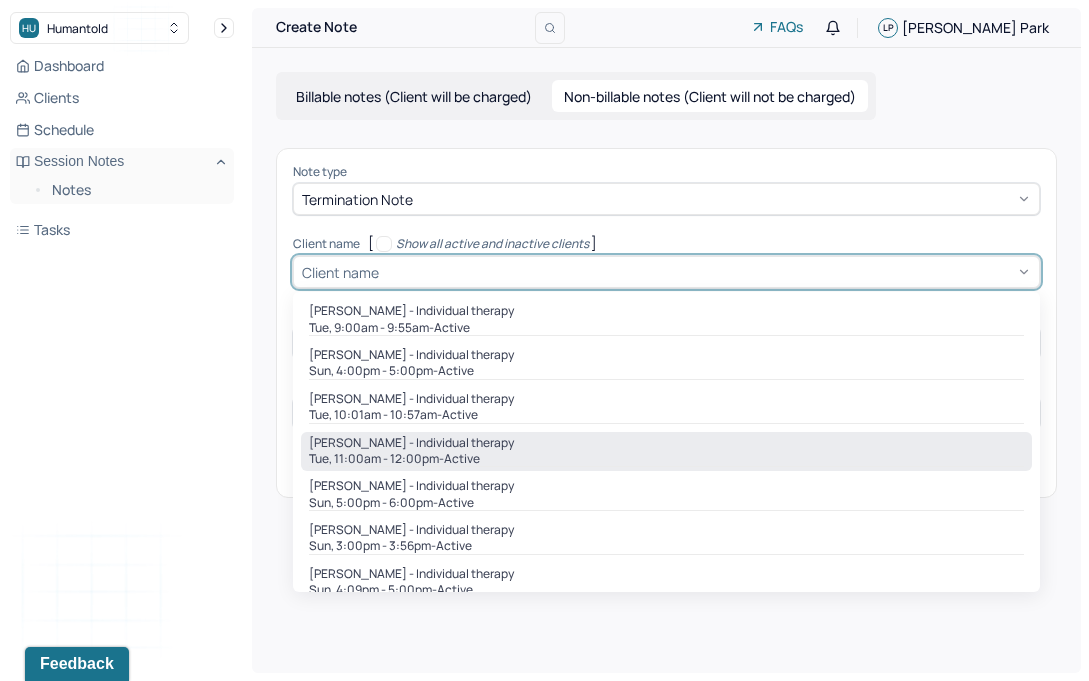 type on "11:00" 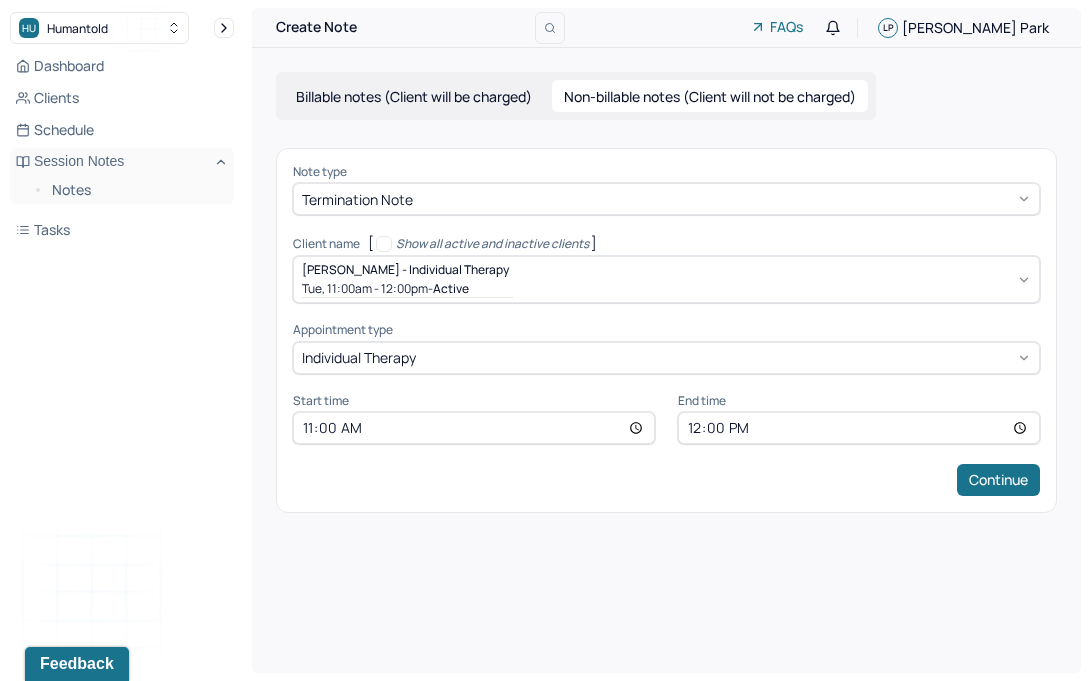 click on "Note type Termination note Client name [ Show all active and inactive clients ] [PERSON_NAME] - Individual therapy Tue, 11:00am - 12:00pm  -  active Supervisee name [PERSON_NAME] Appointment type individual therapy Start time 11:00 End time 12:00 Continue" at bounding box center [666, 330] 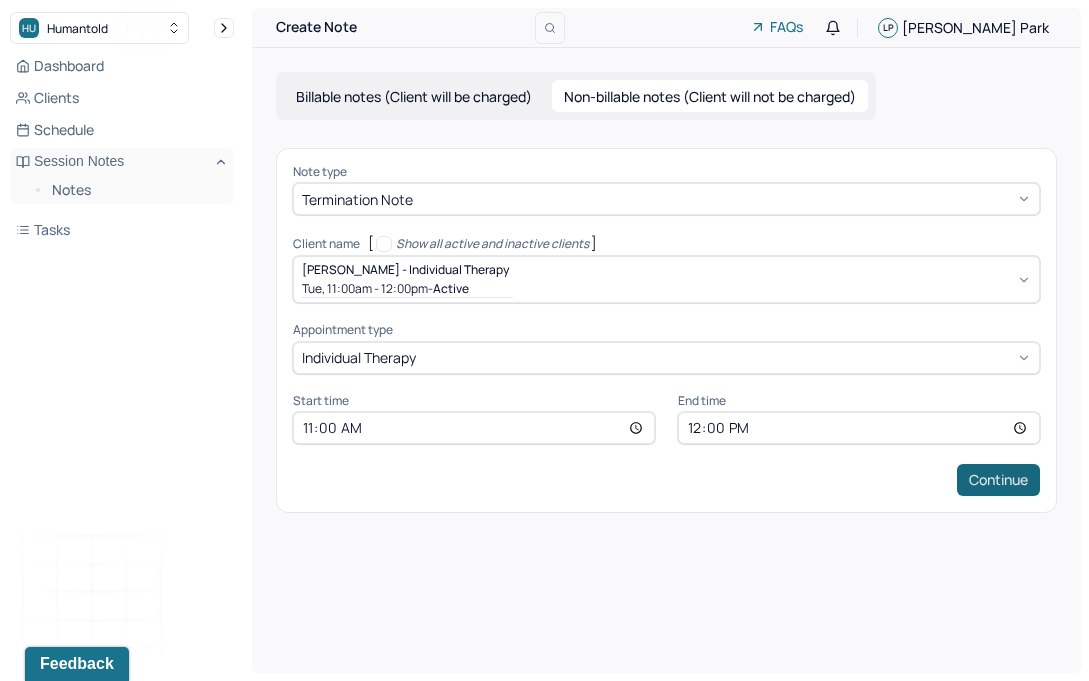 click on "Continue" at bounding box center [998, 480] 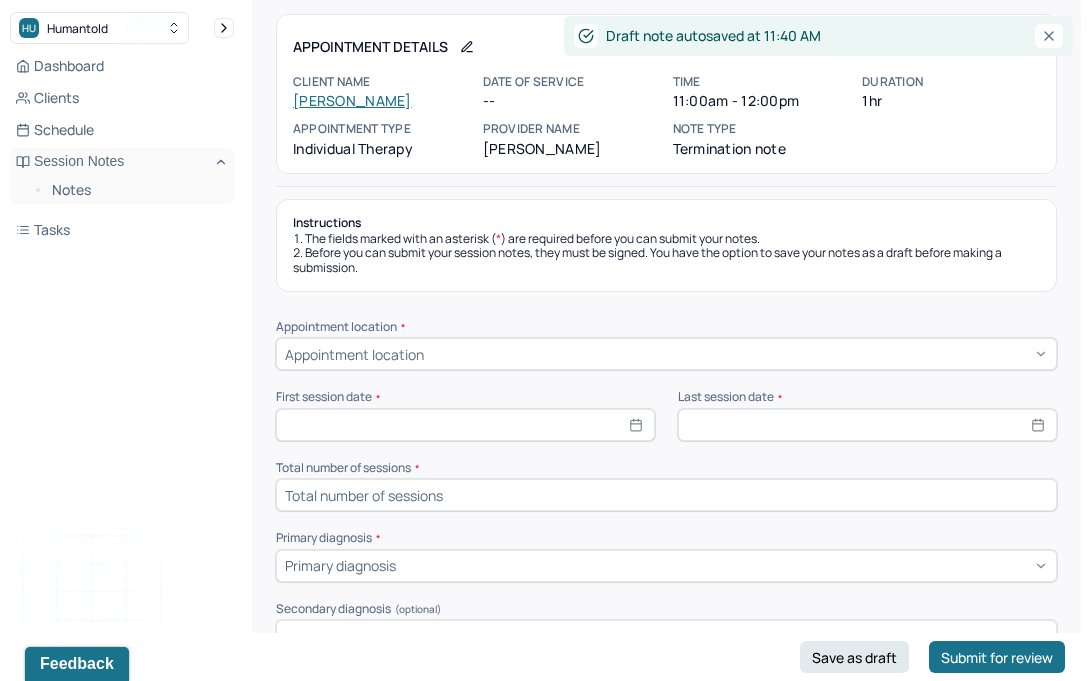 scroll, scrollTop: 100, scrollLeft: 0, axis: vertical 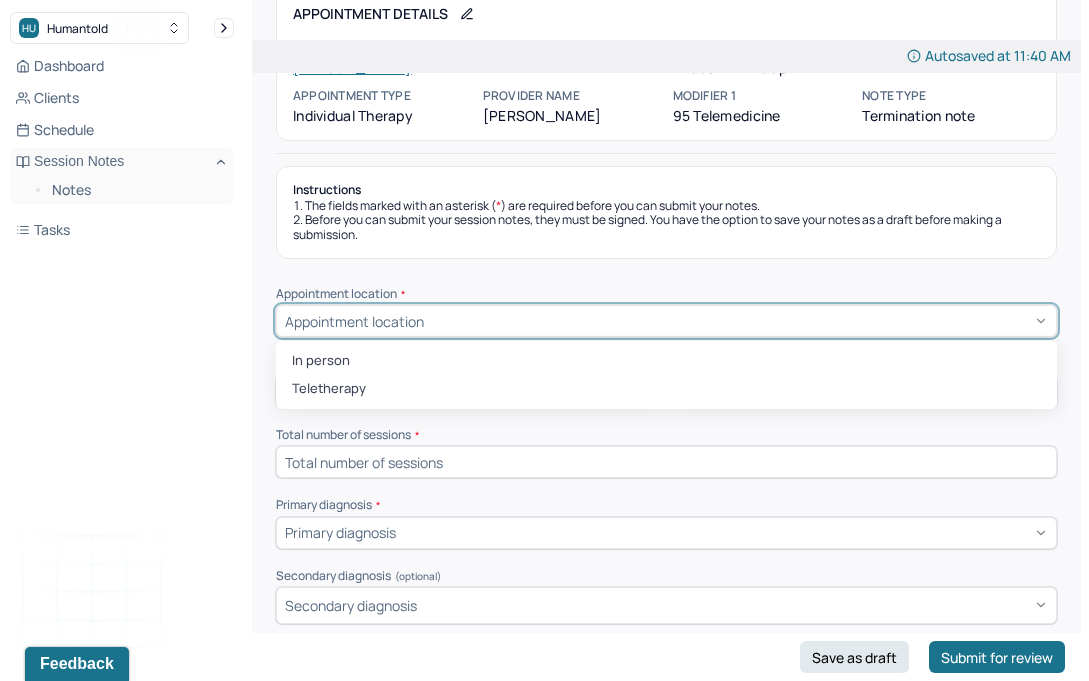 click on "Appointment location" at bounding box center [666, 321] 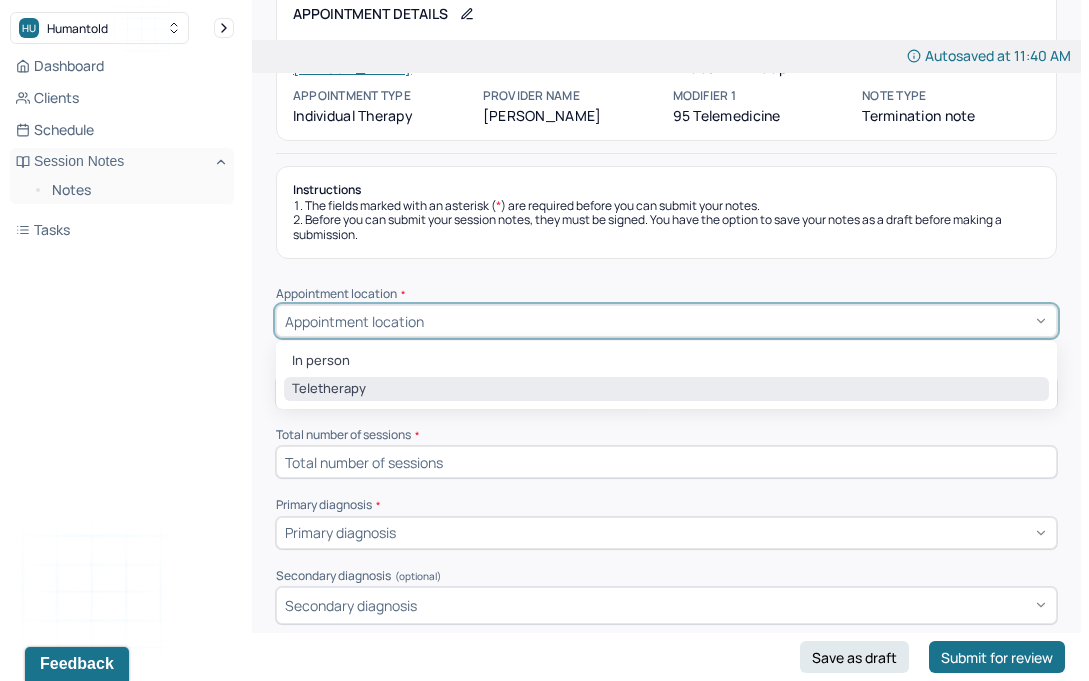 click on "Teletherapy" at bounding box center [666, 389] 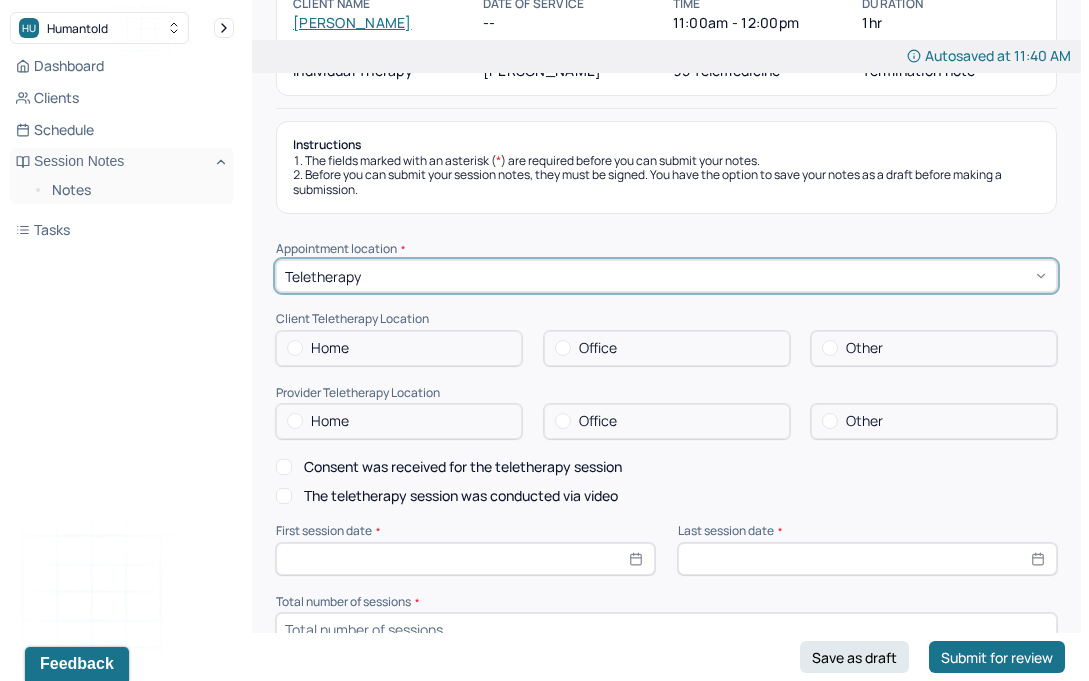 scroll, scrollTop: 160, scrollLeft: 0, axis: vertical 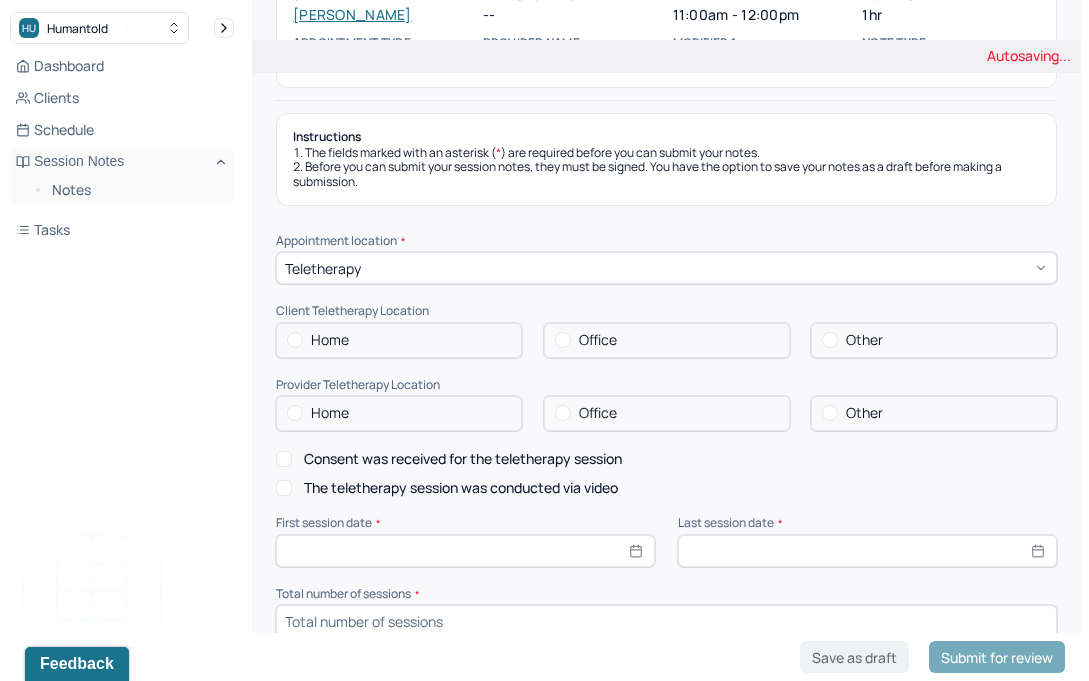 click on "Home" at bounding box center (399, 340) 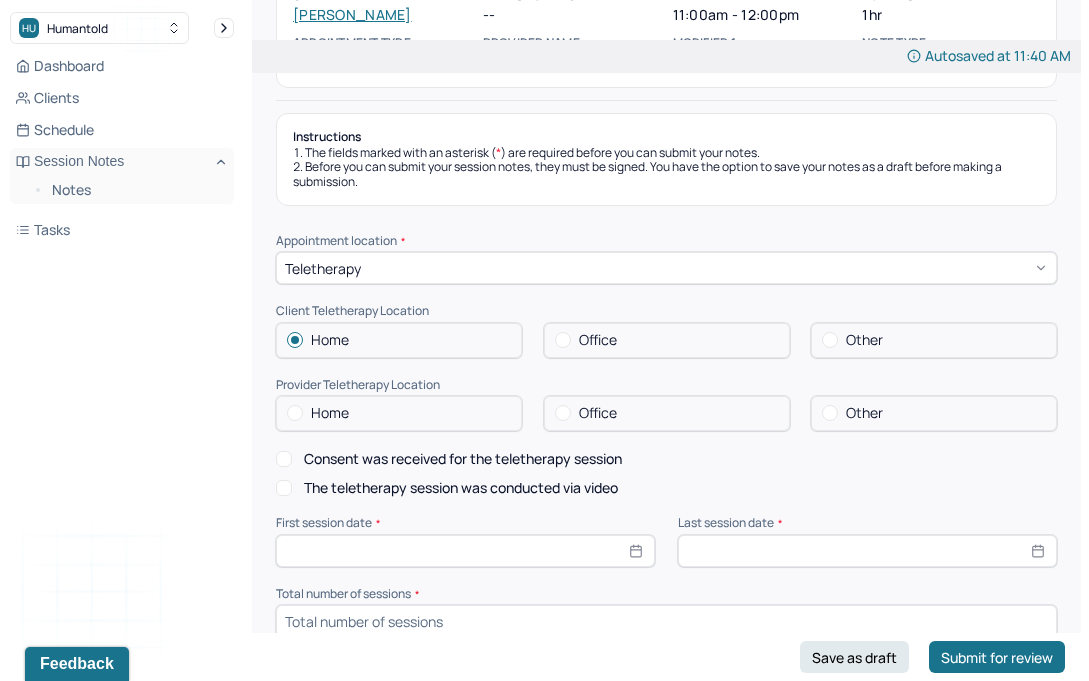 click on "Office" at bounding box center [598, 413] 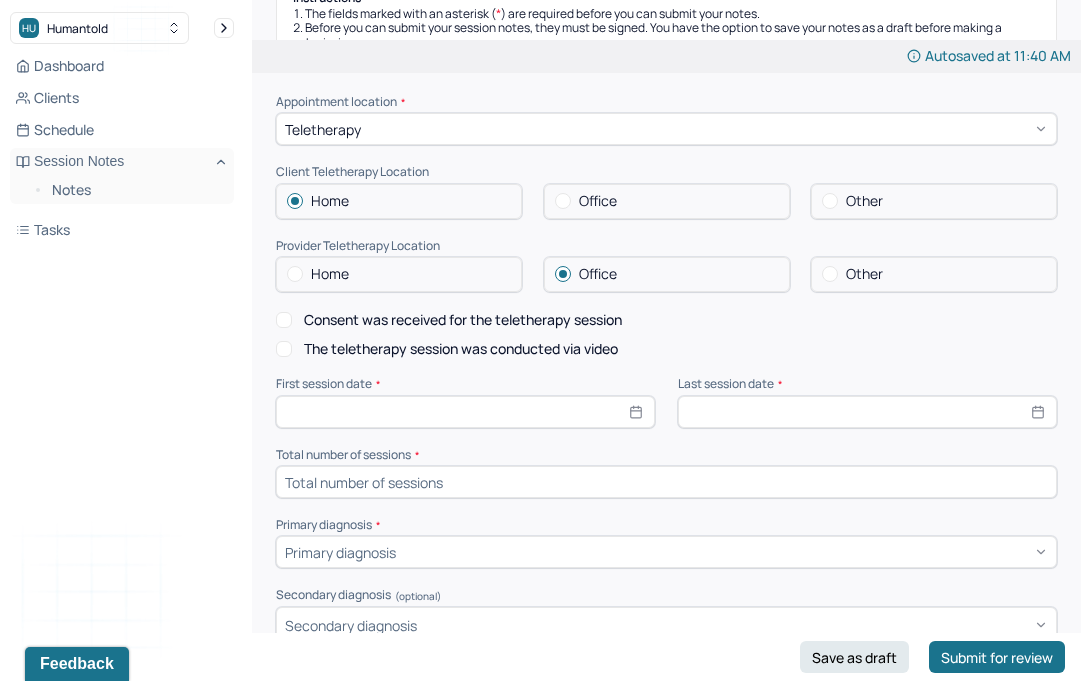 scroll, scrollTop: 319, scrollLeft: 0, axis: vertical 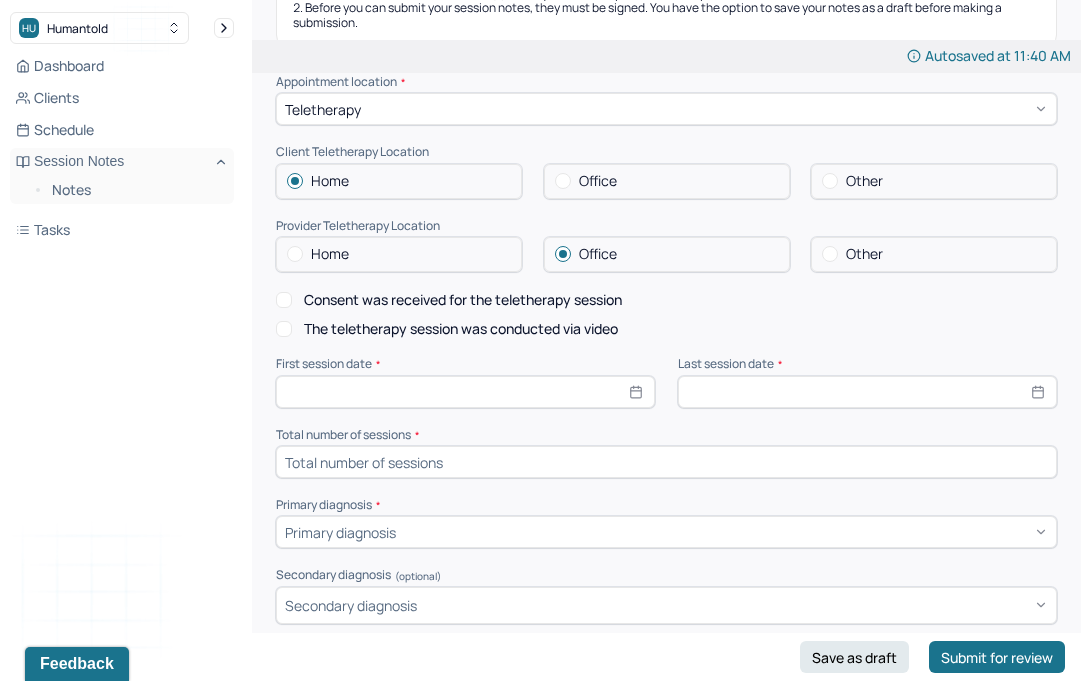click on "Consent was received for the teletherapy session The teletherapy session was conducted via video" at bounding box center (666, 315) 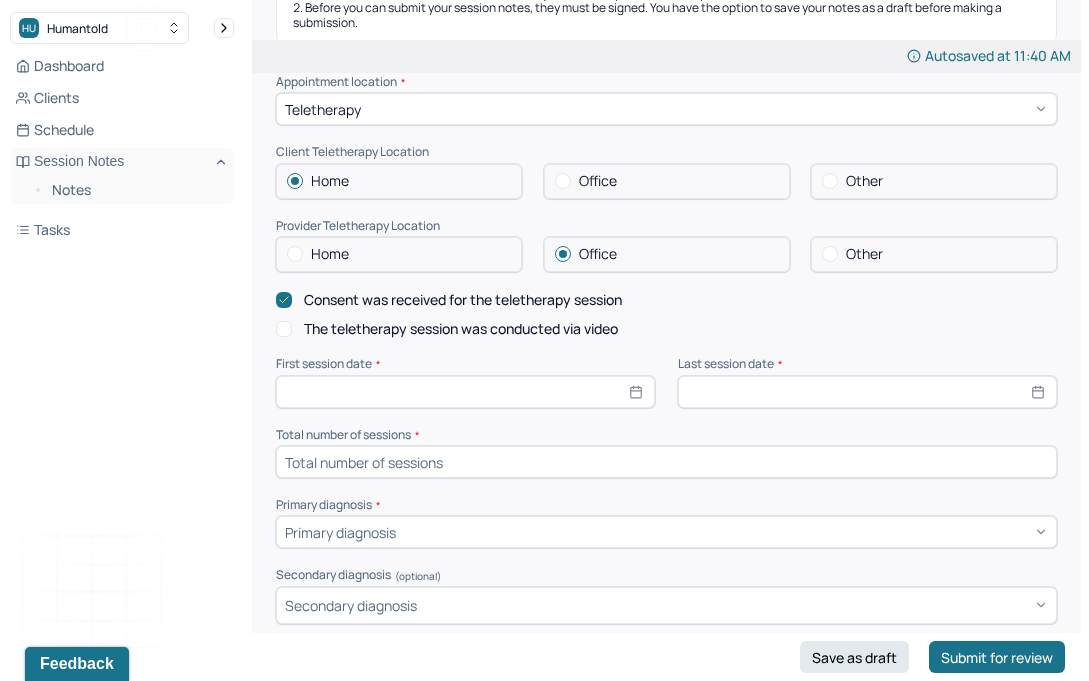 click on "The teletherapy session was conducted via video" at bounding box center (461, 329) 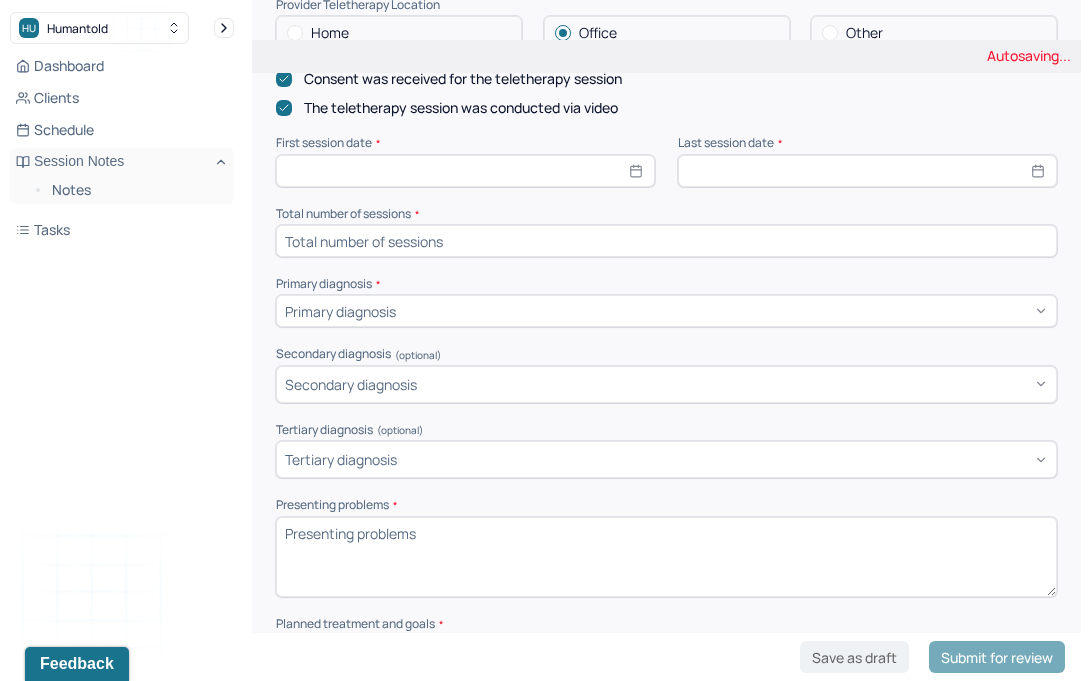 scroll, scrollTop: 533, scrollLeft: 0, axis: vertical 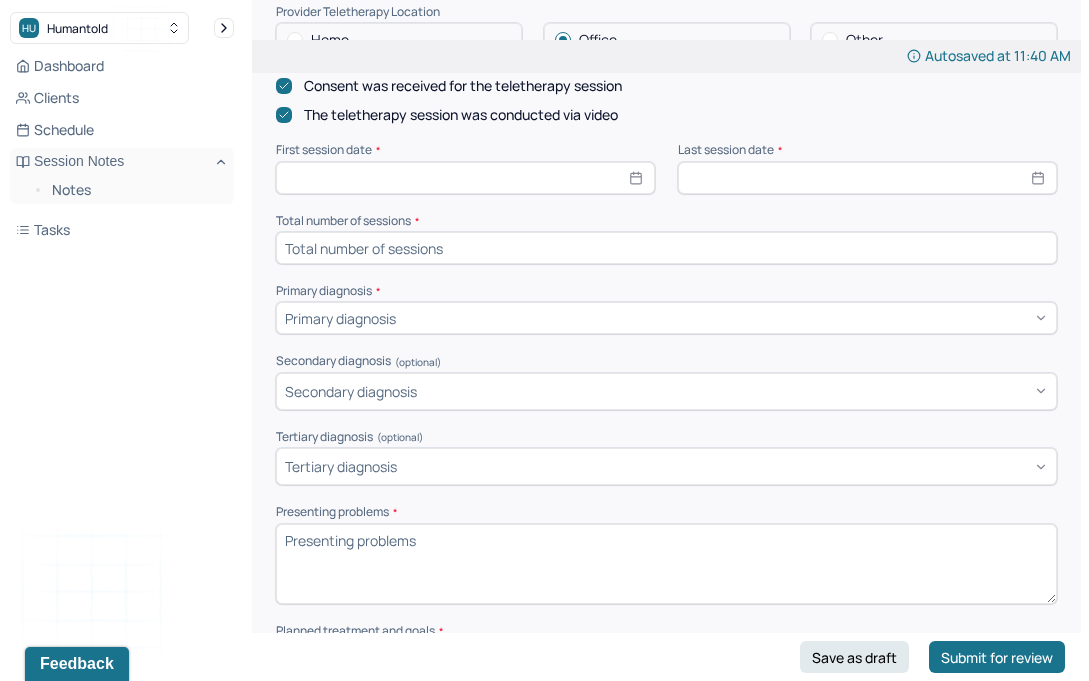 click at bounding box center (465, 178) 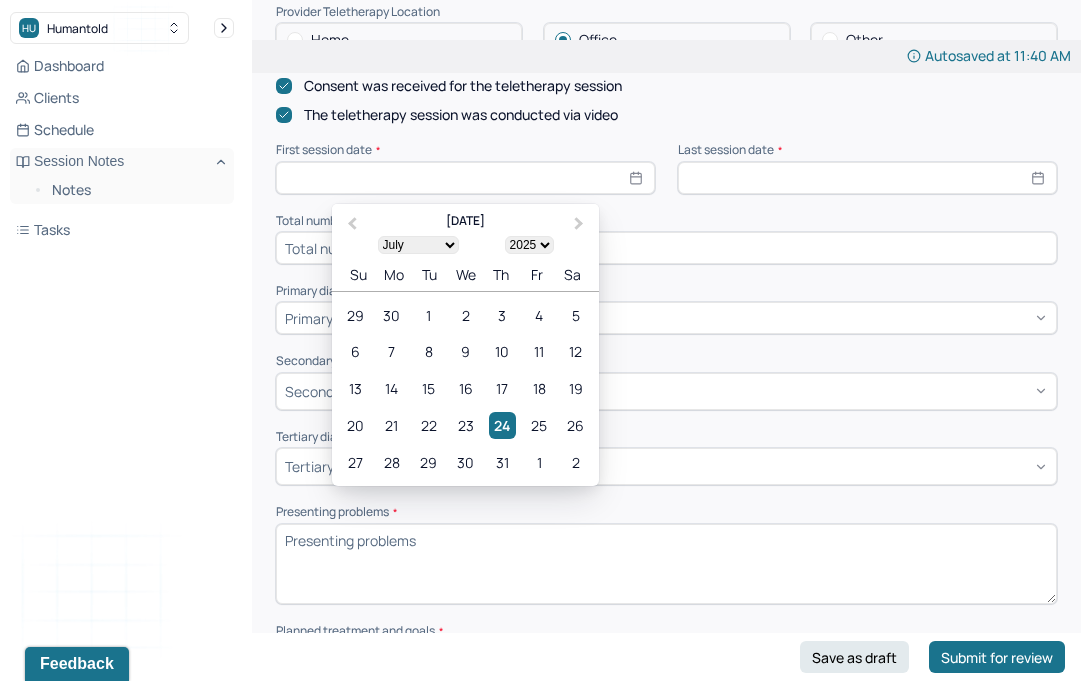 click on "January February March April May June July August September October November December" at bounding box center [418, 244] 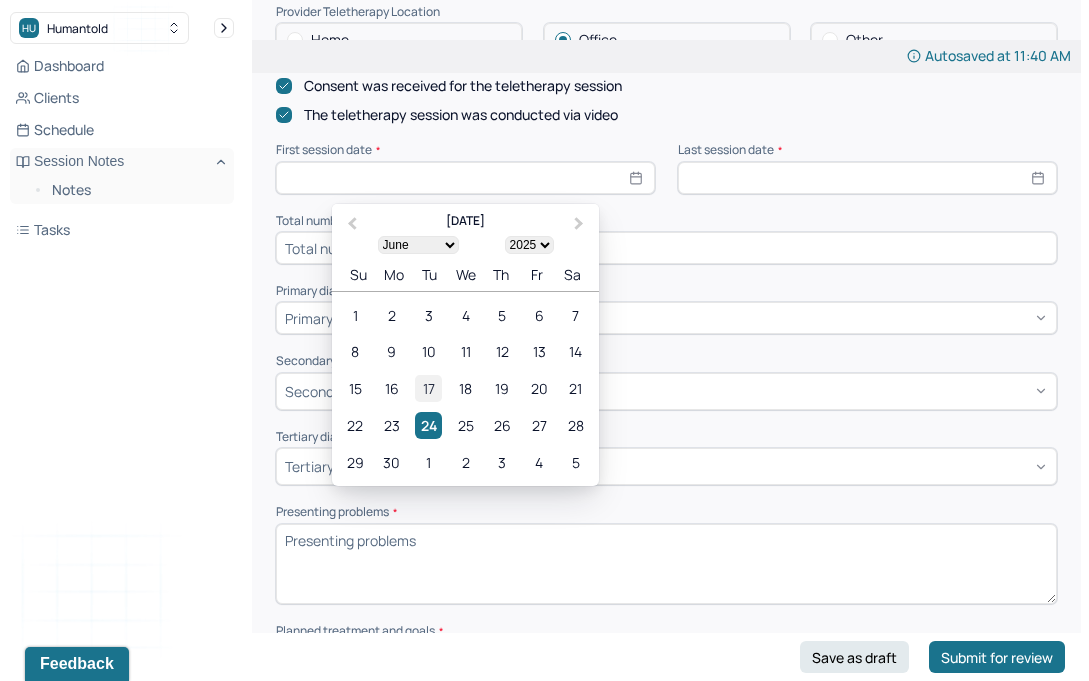 click on "17" at bounding box center [428, 388] 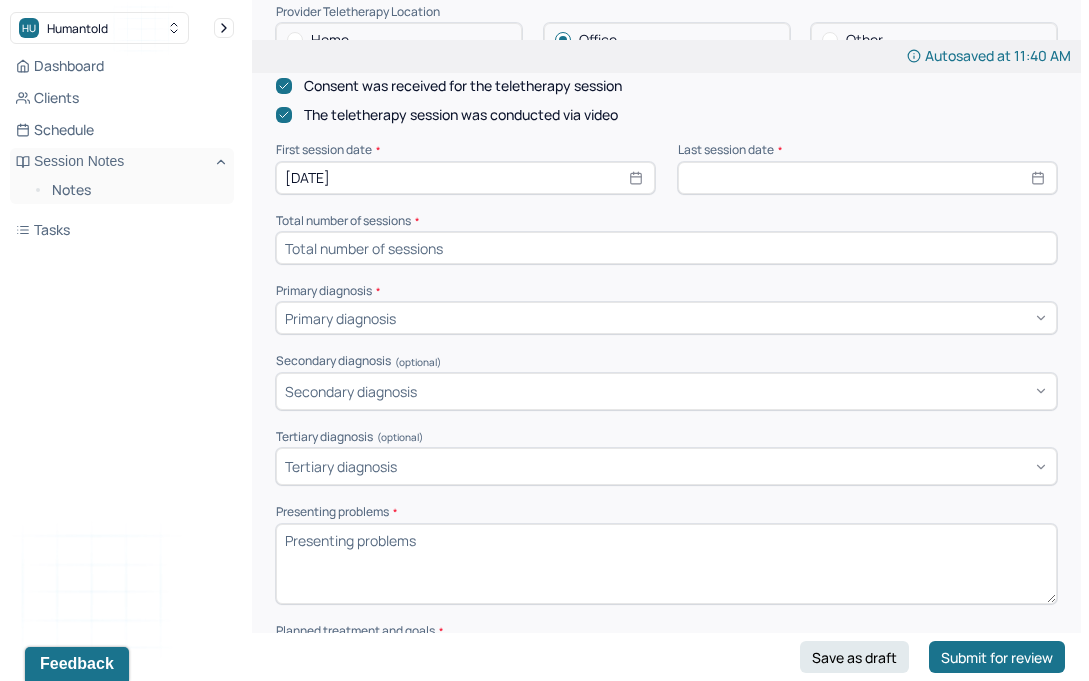 click at bounding box center (867, 178) 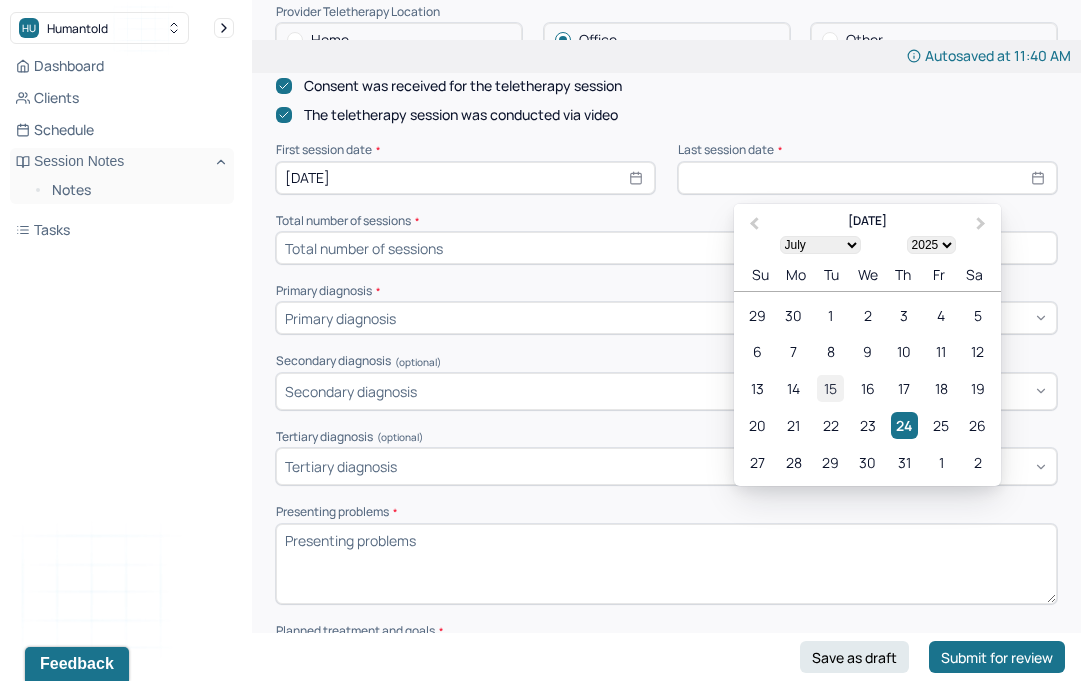 click on "15" at bounding box center (830, 388) 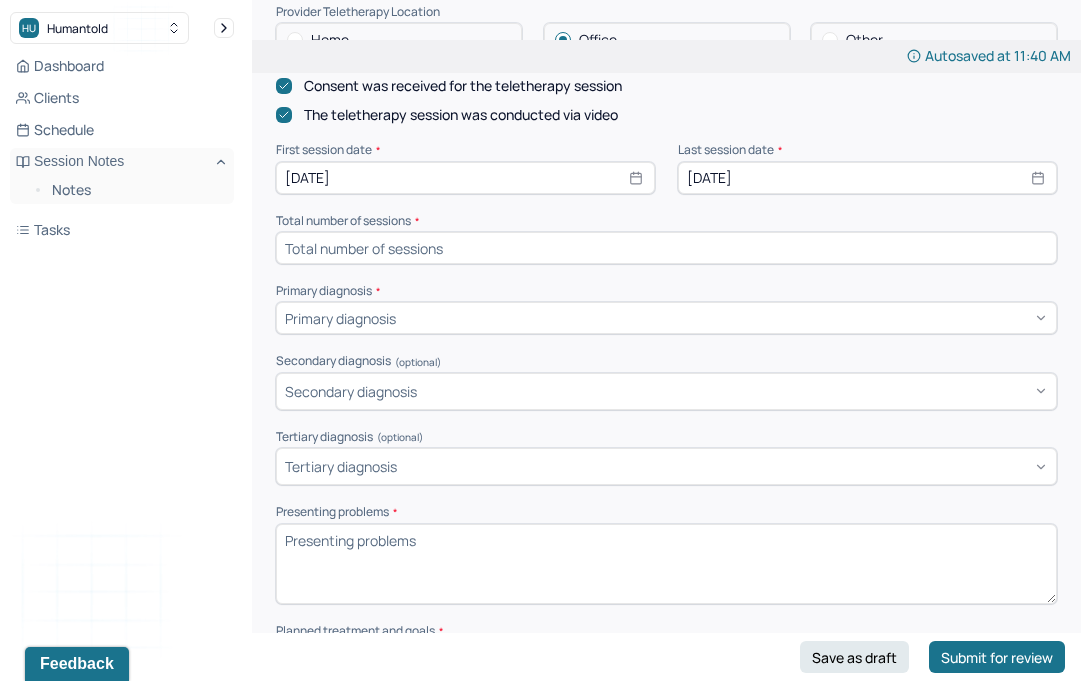 select on "6" 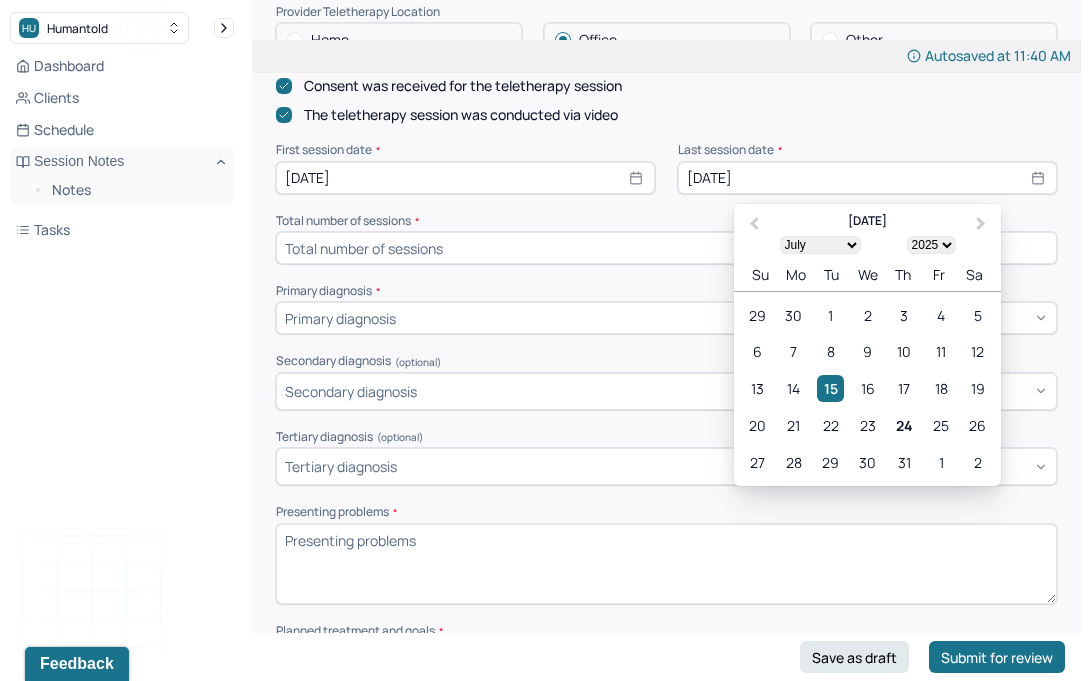 click at bounding box center (666, 248) 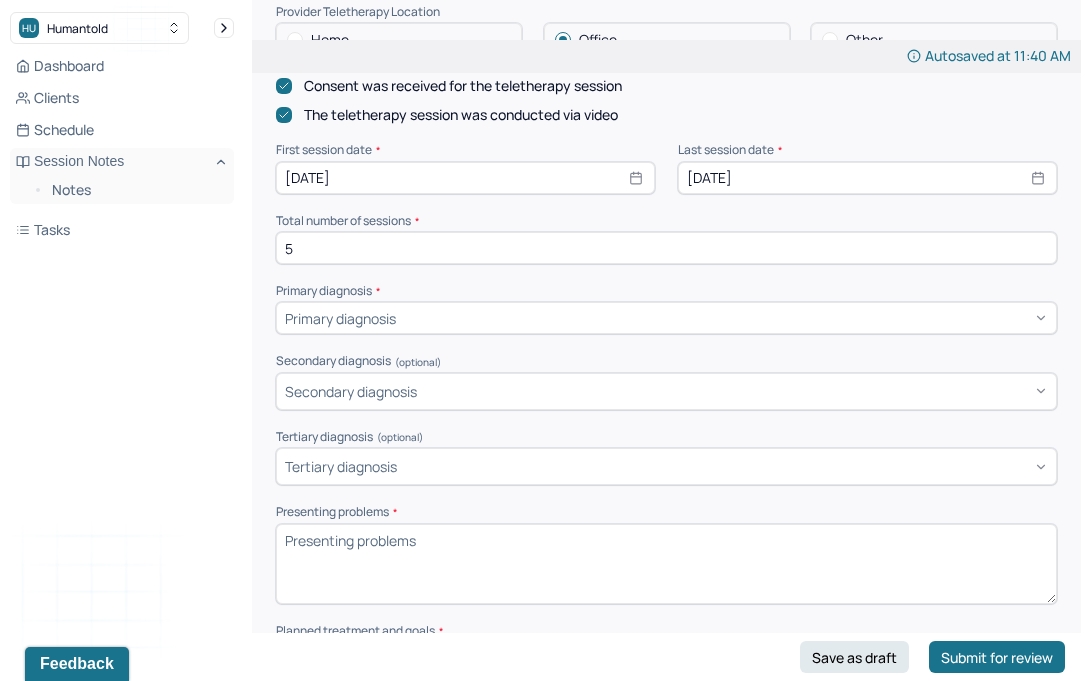 type on "5" 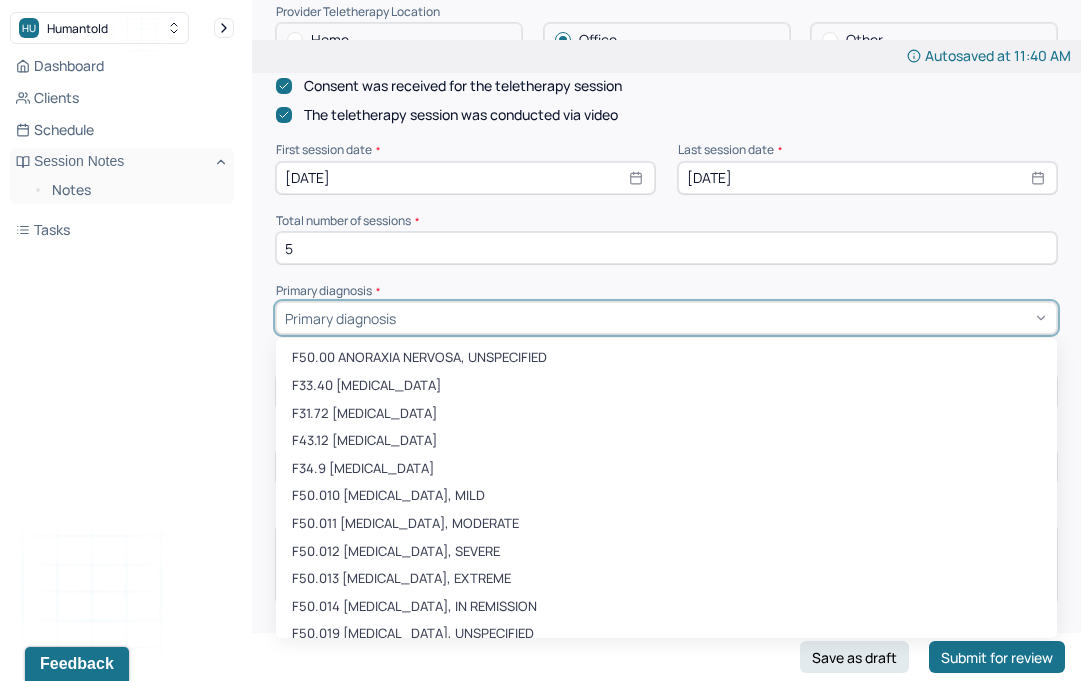 click at bounding box center (724, 318) 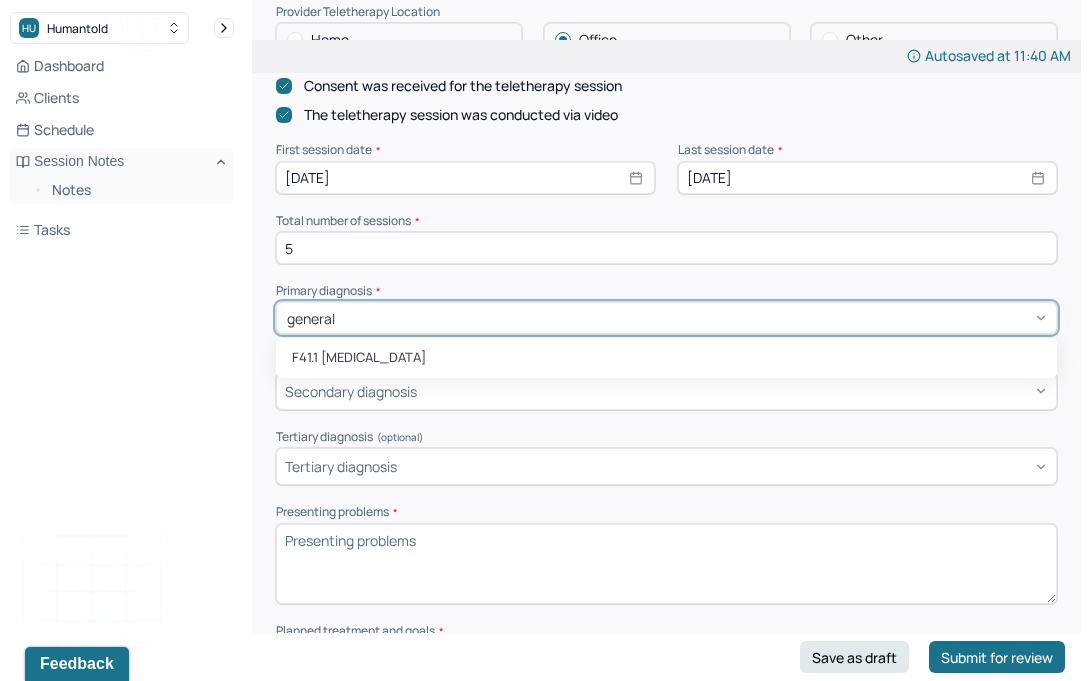 type on "generali" 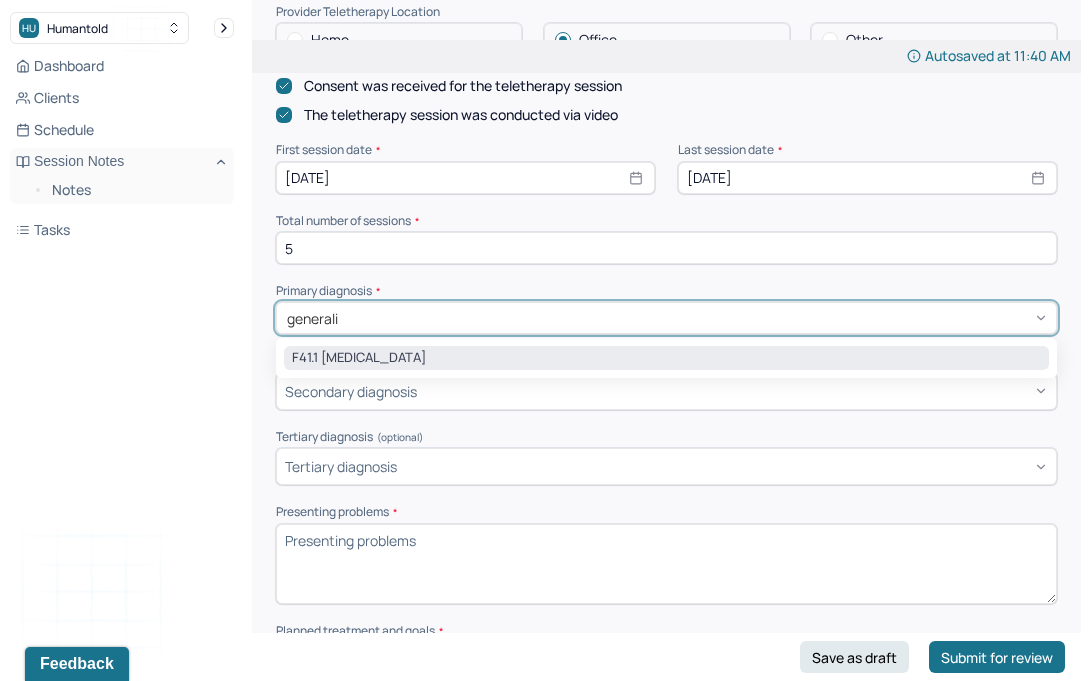 click on "F41.1 [MEDICAL_DATA]" at bounding box center (666, 358) 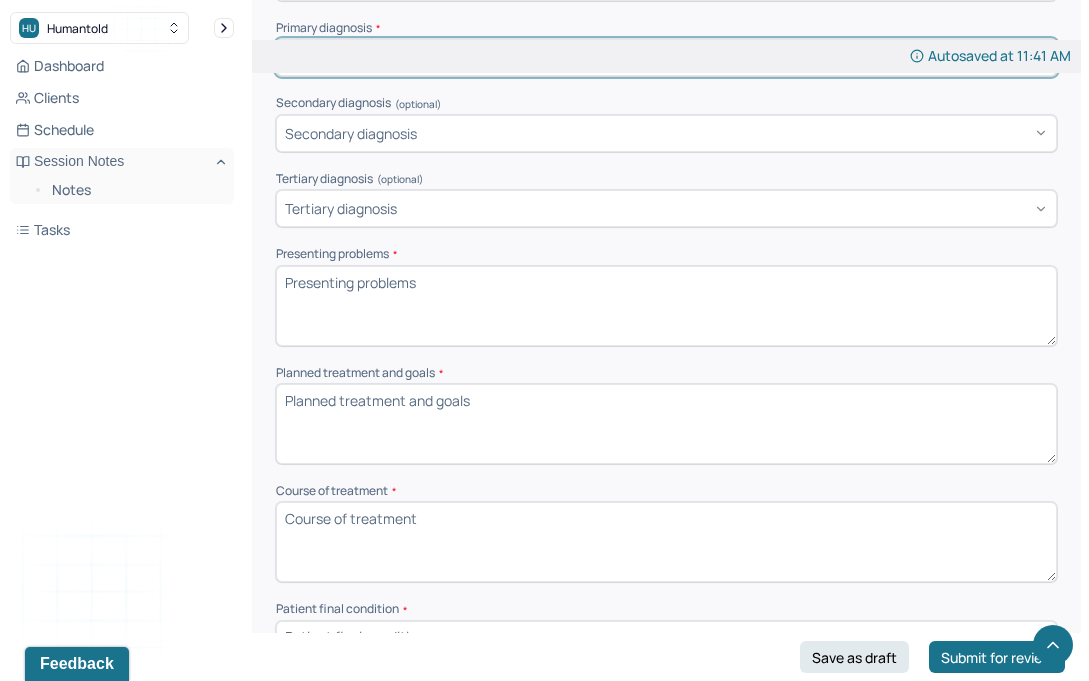 scroll, scrollTop: 793, scrollLeft: 0, axis: vertical 